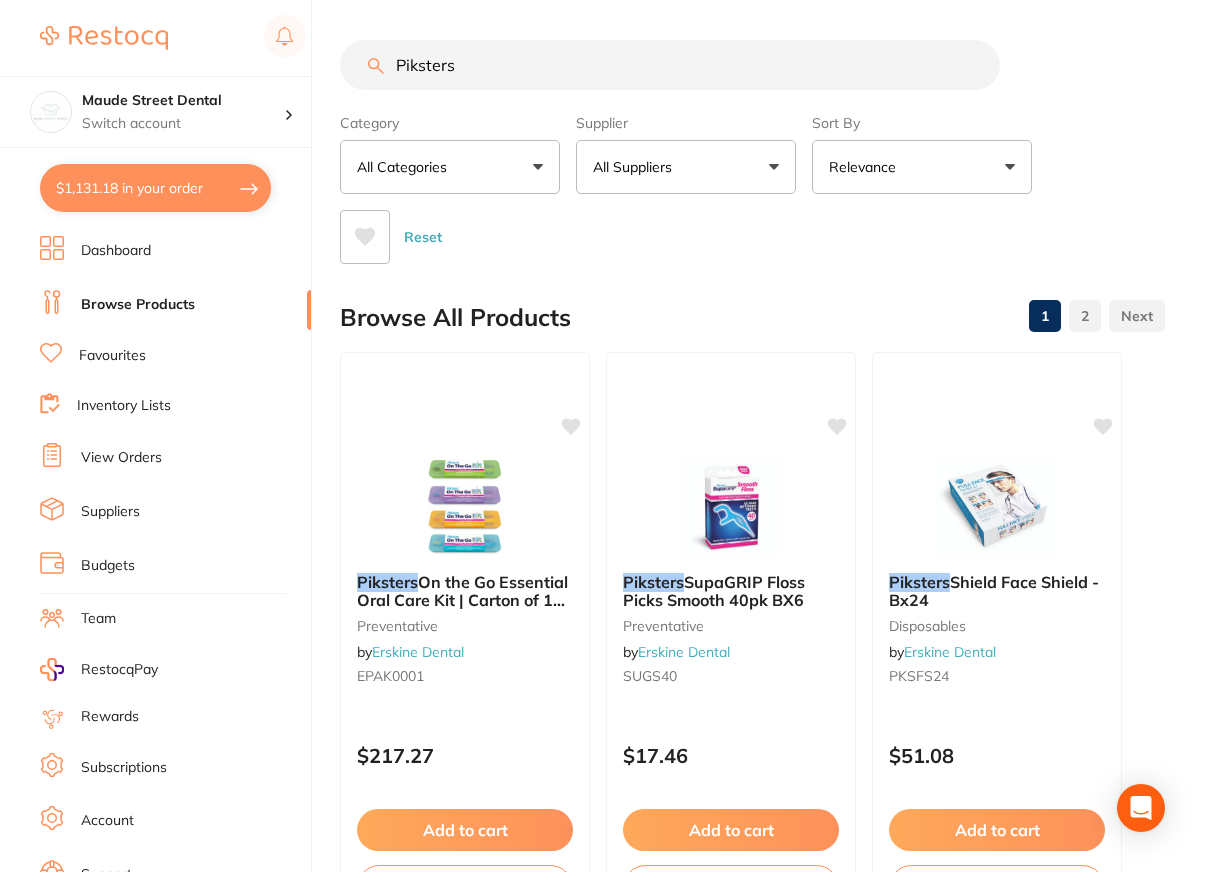 scroll, scrollTop: 0, scrollLeft: 0, axis: both 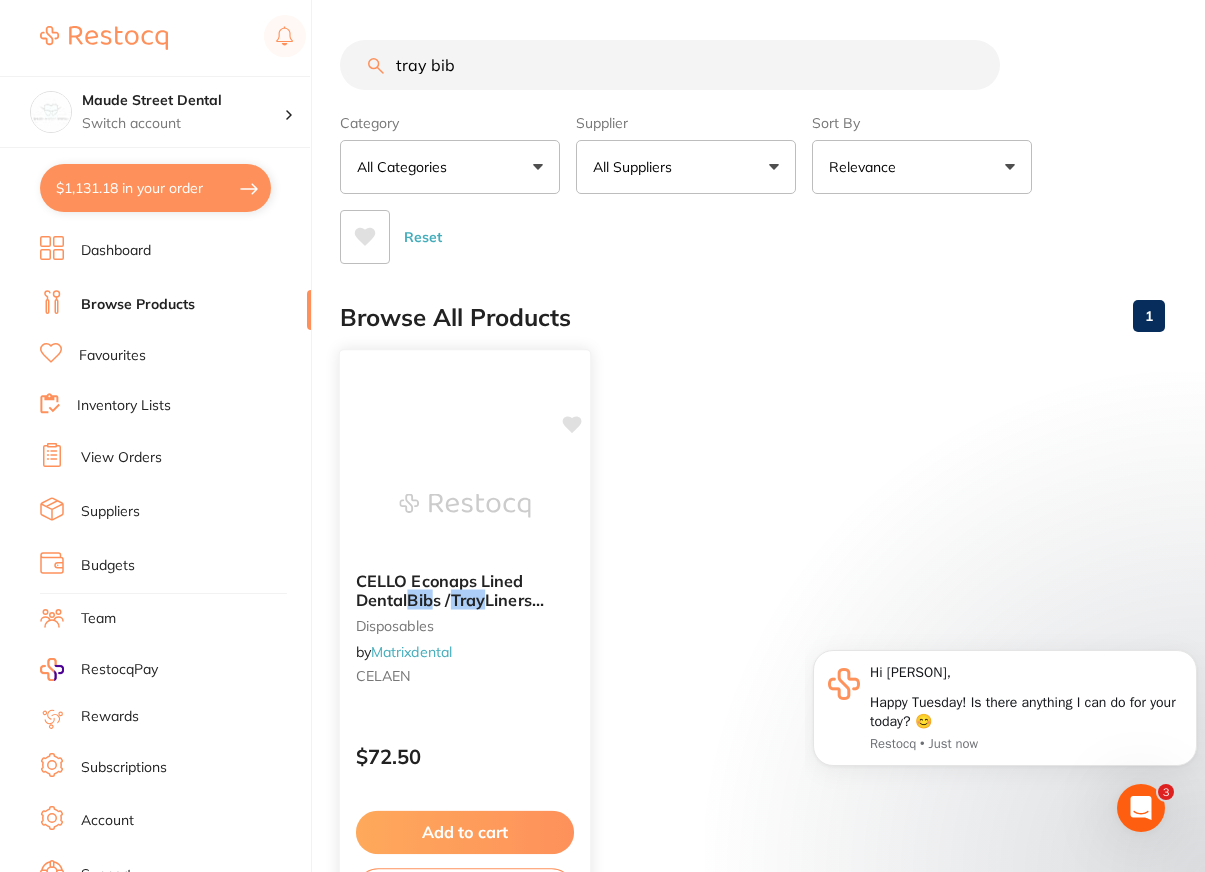 type on "tray bib" 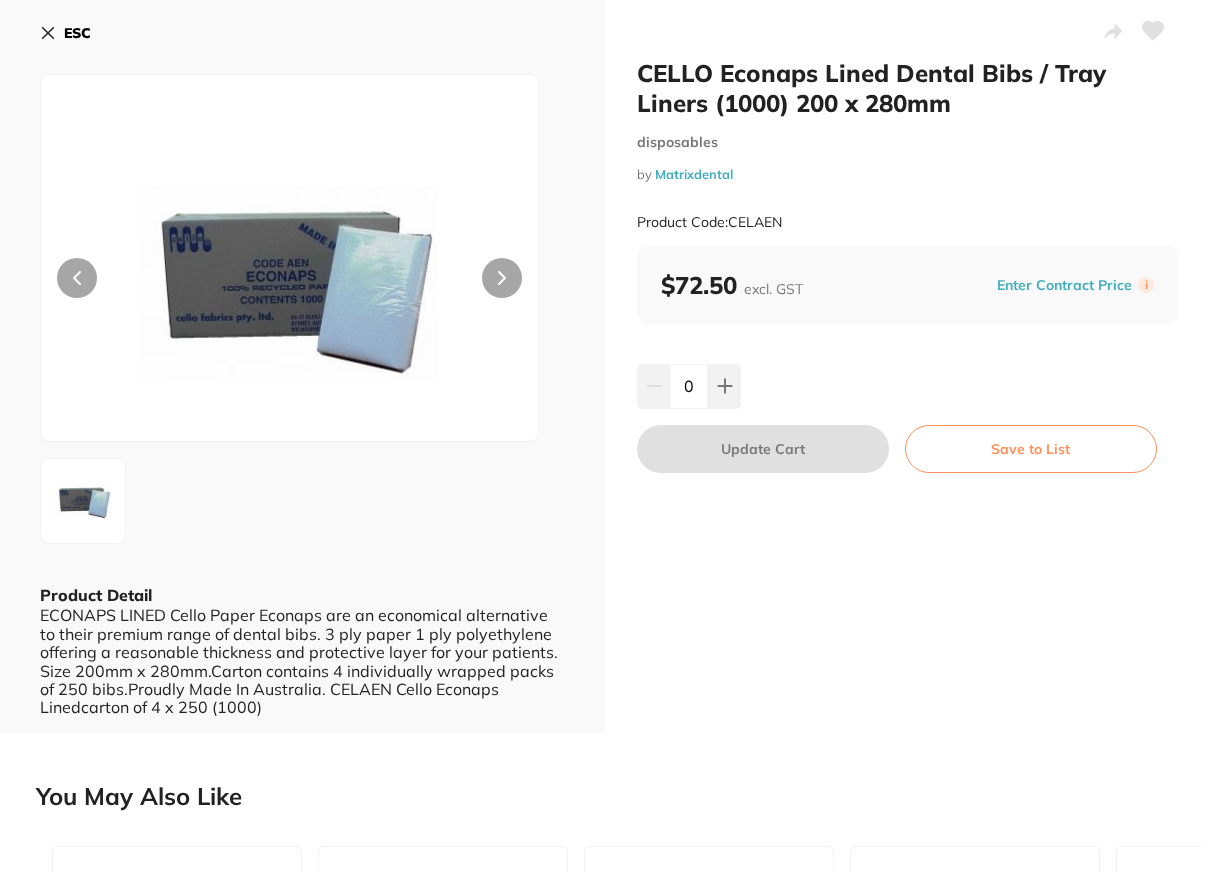click 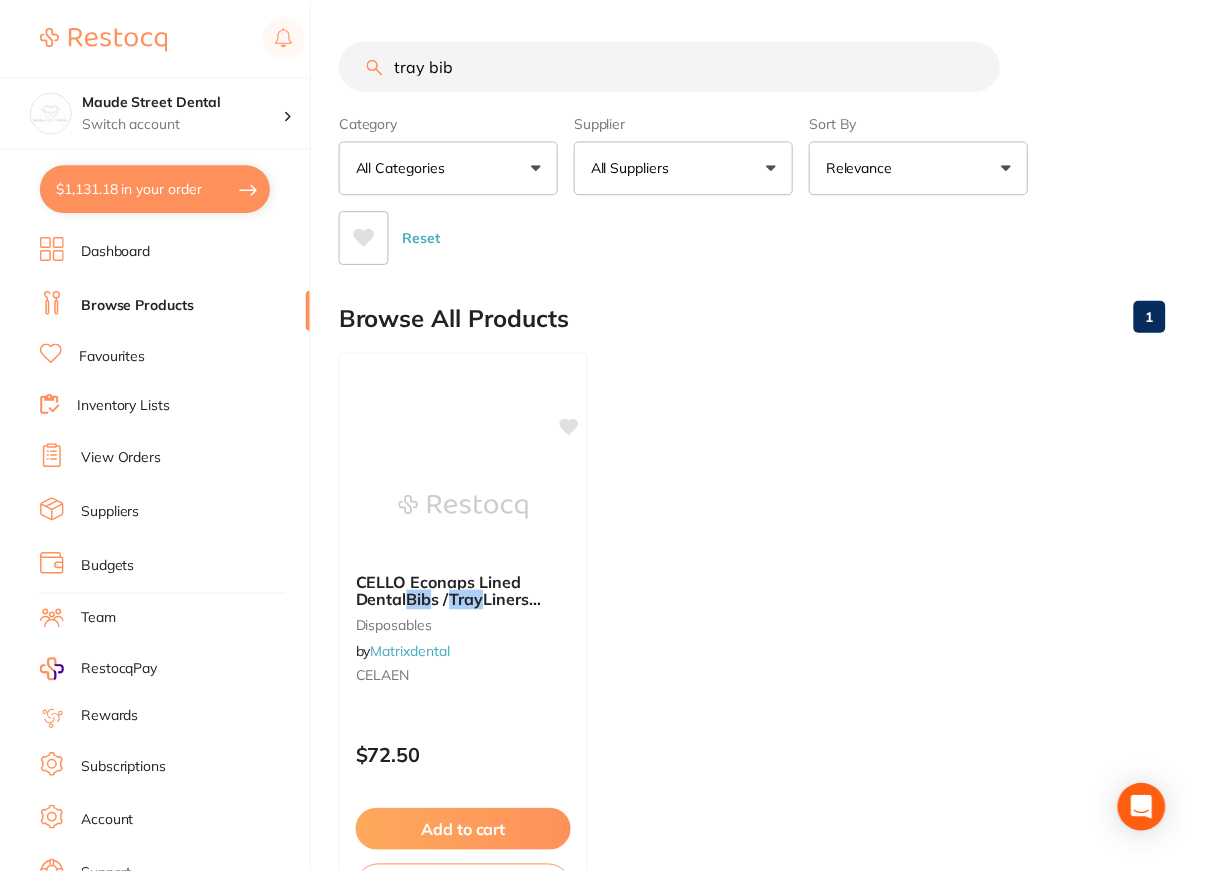 scroll, scrollTop: 159, scrollLeft: 0, axis: vertical 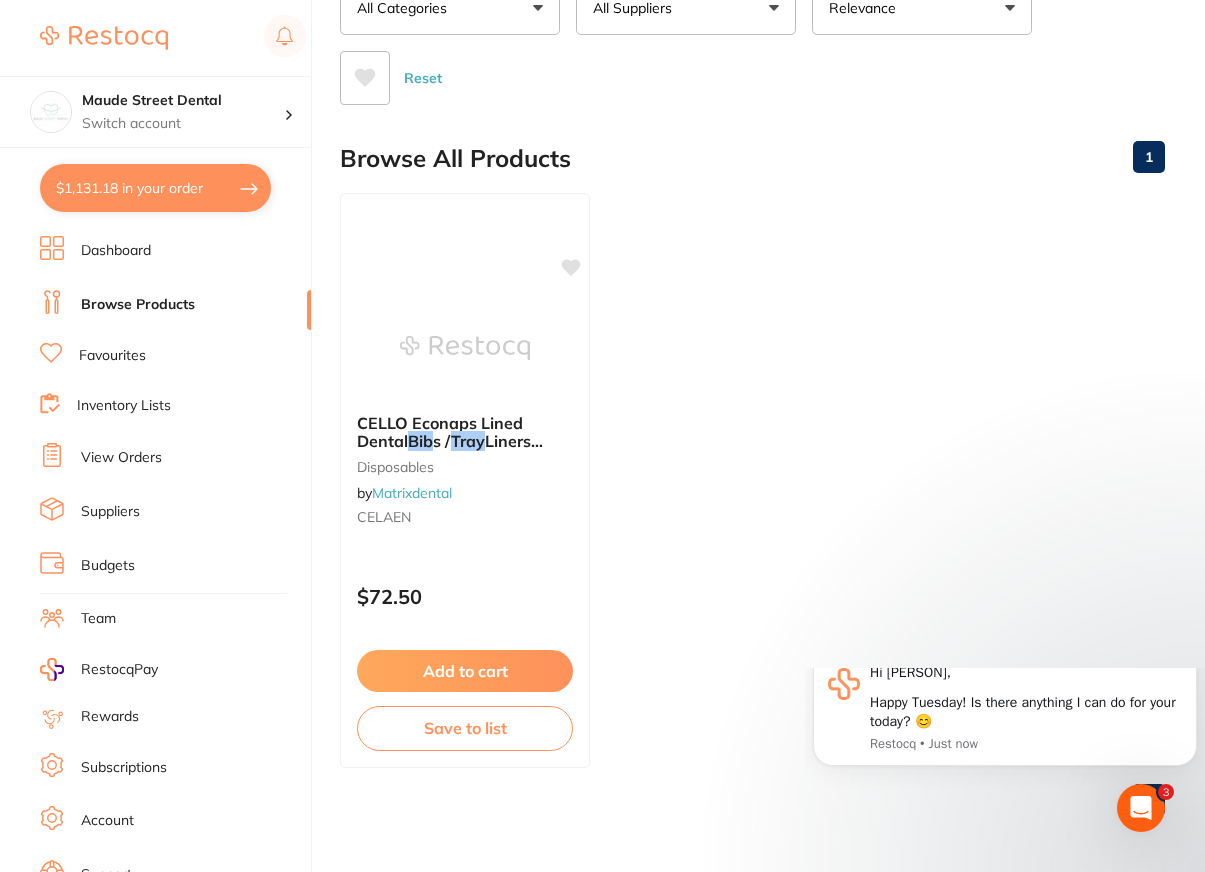 click on "Favourites" at bounding box center (175, 356) 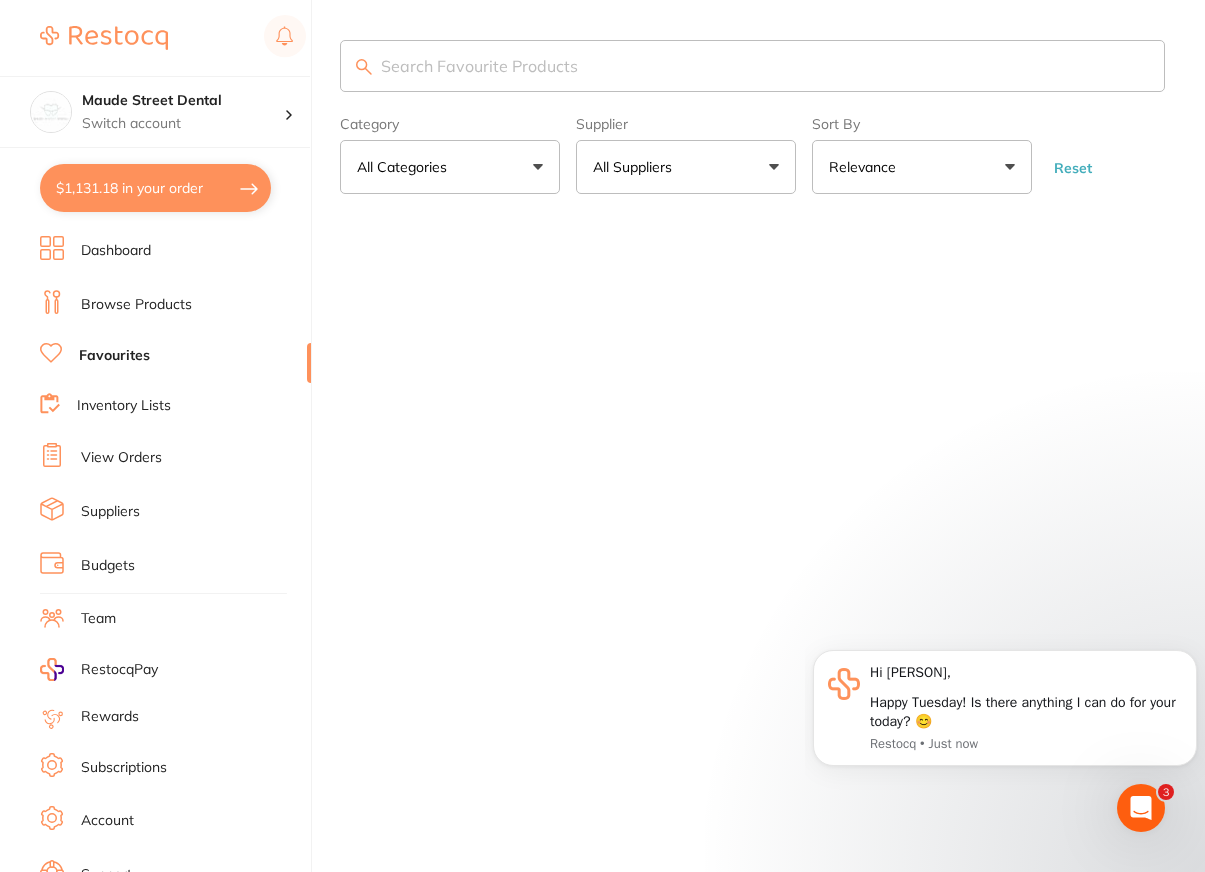 scroll, scrollTop: 0, scrollLeft: 0, axis: both 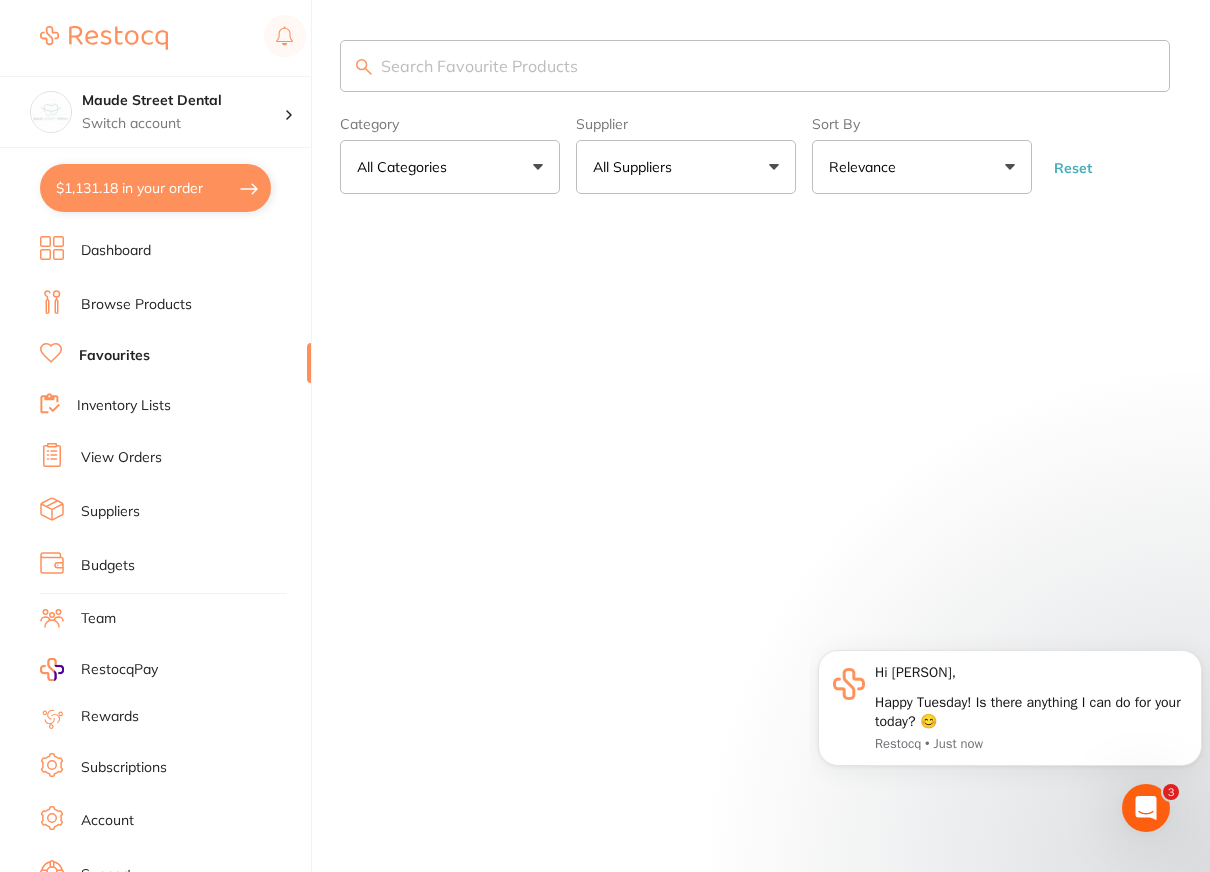 click at bounding box center [755, 66] 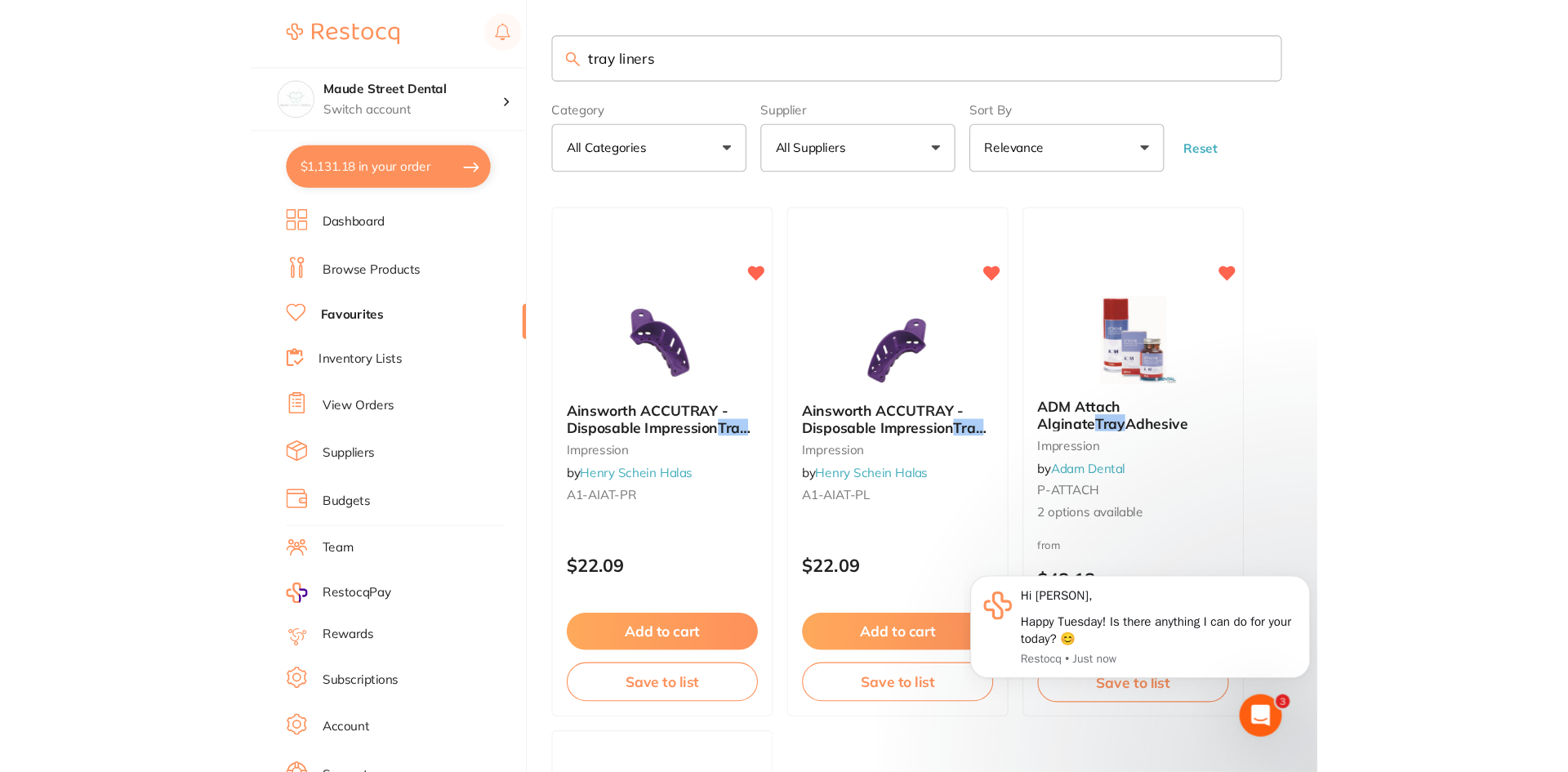 scroll, scrollTop: 0, scrollLeft: 0, axis: both 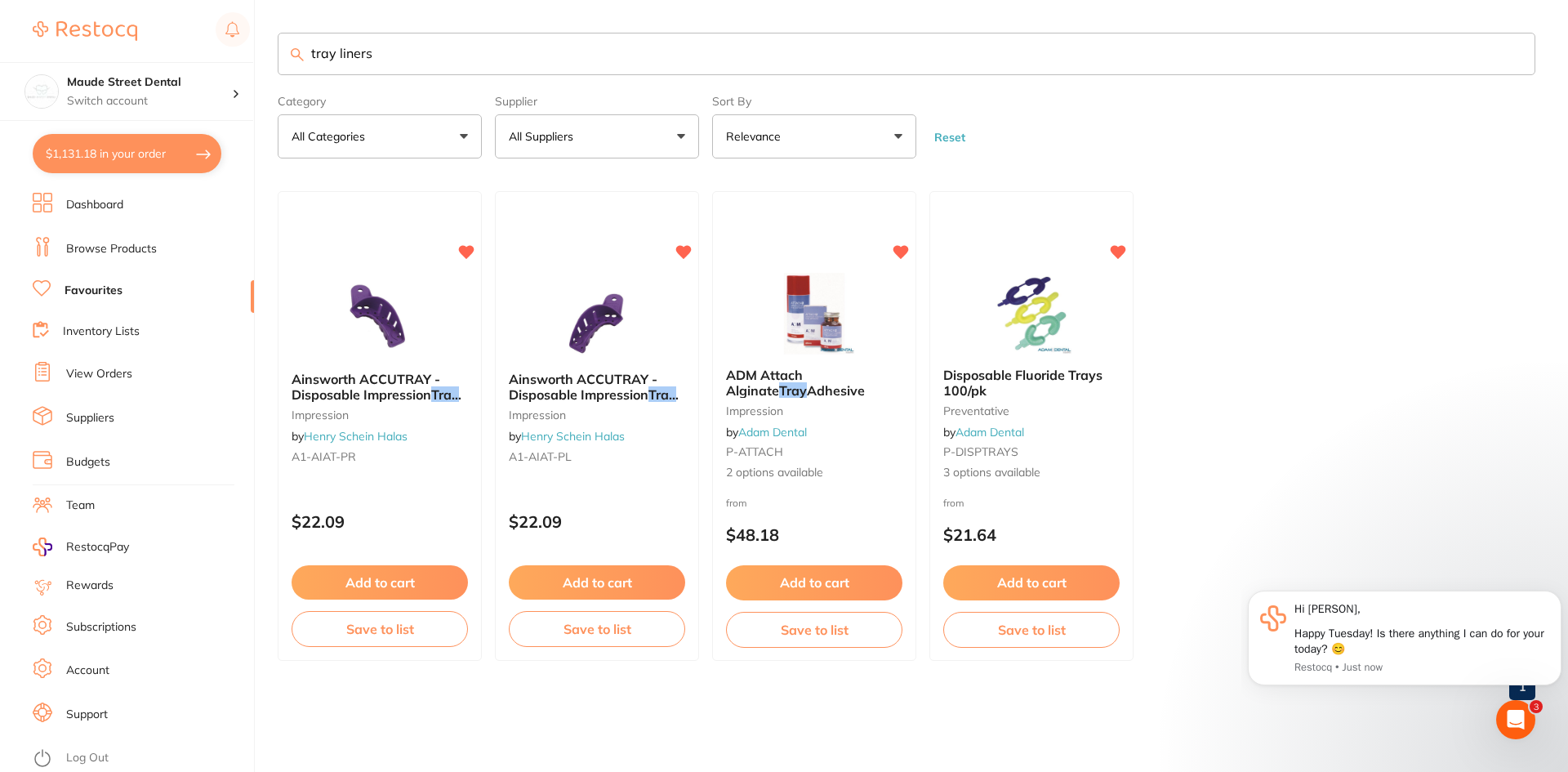drag, startPoint x: 507, startPoint y: 53, endPoint x: 343, endPoint y: 69, distance: 164.77864 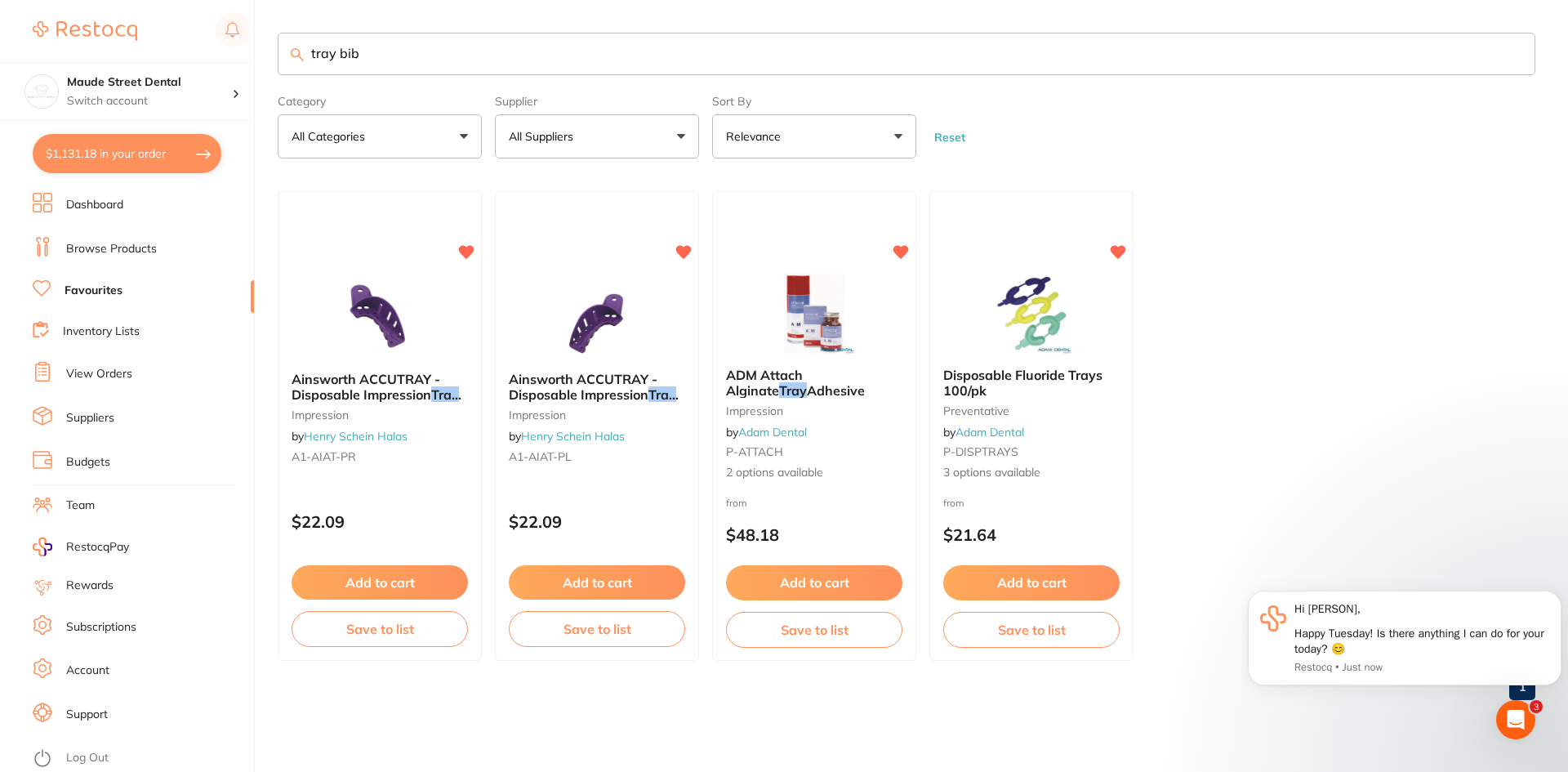type on "tray bib" 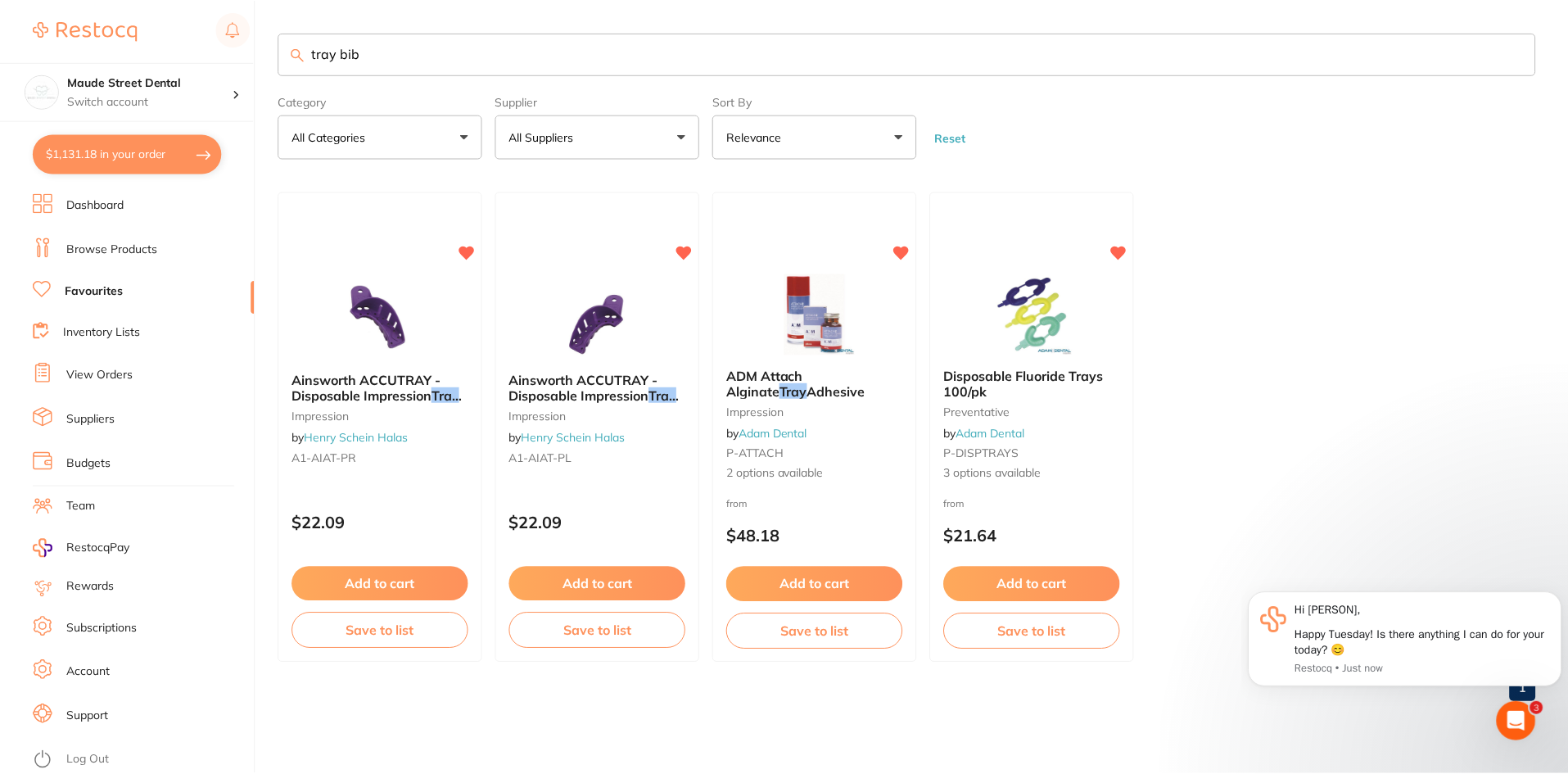 scroll, scrollTop: 0, scrollLeft: 0, axis: both 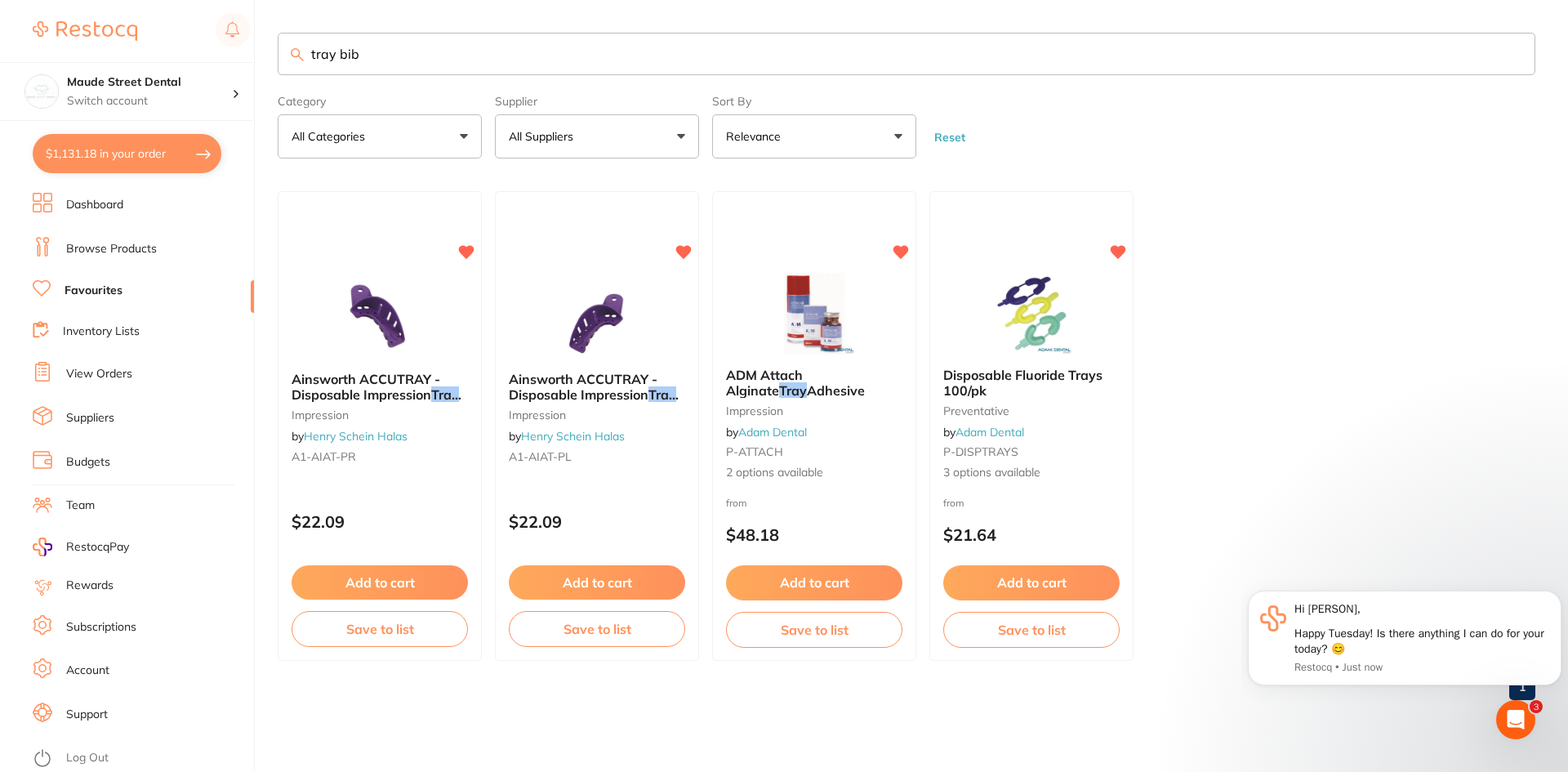 click on "Browse Products" at bounding box center [111, 249] 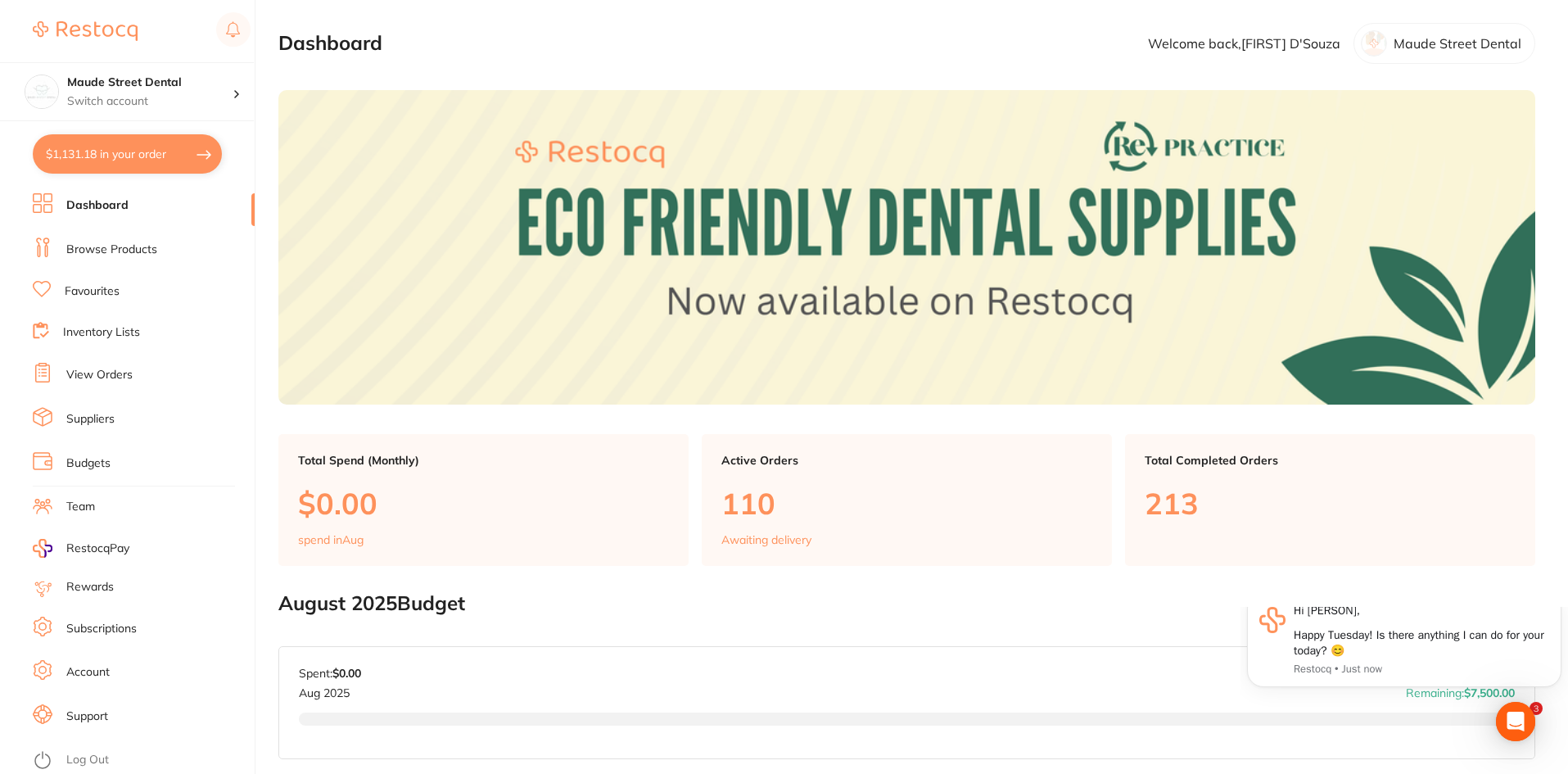 scroll, scrollTop: 0, scrollLeft: 0, axis: both 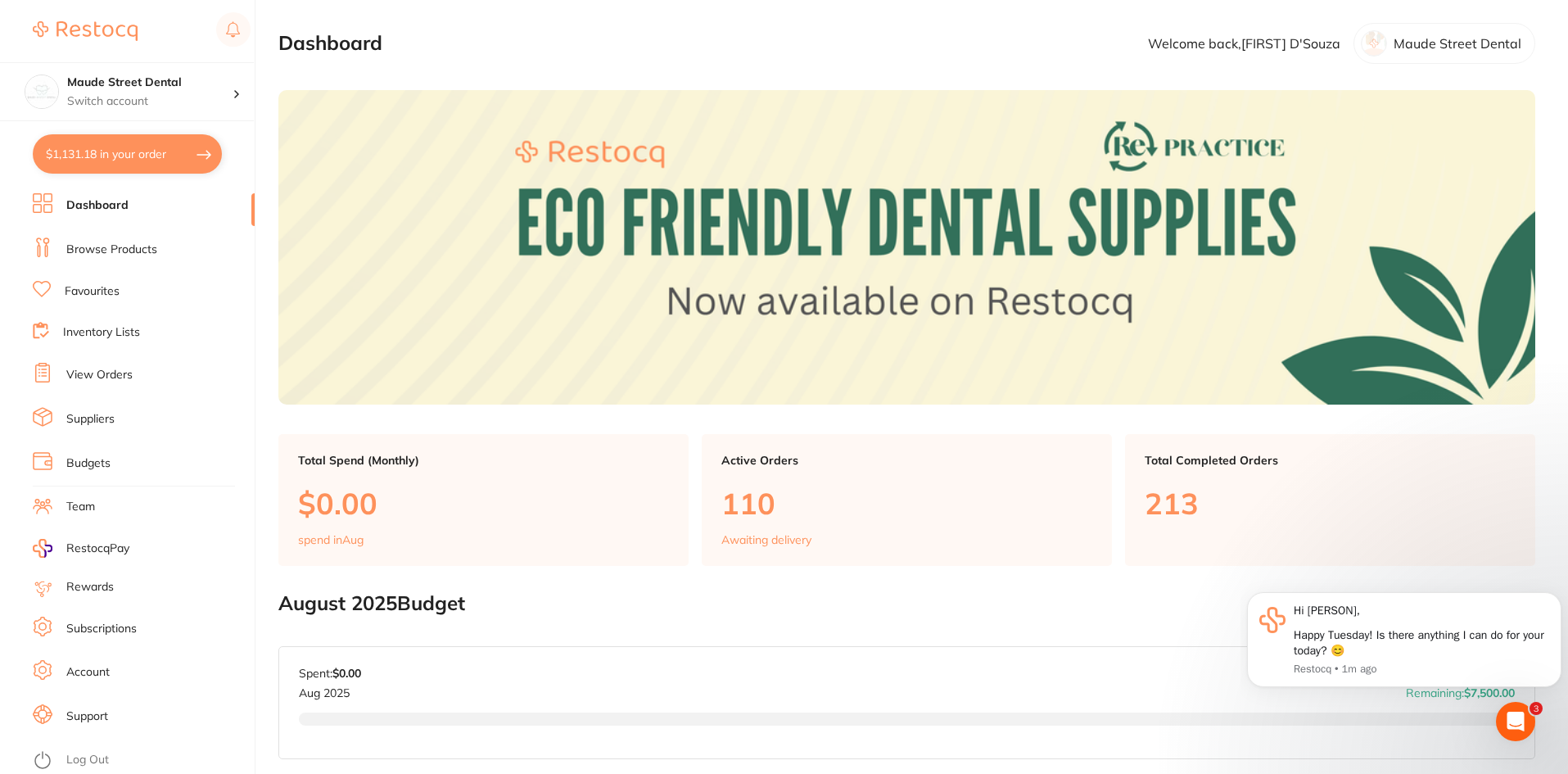 click on "Browse Products" at bounding box center [111, 250] 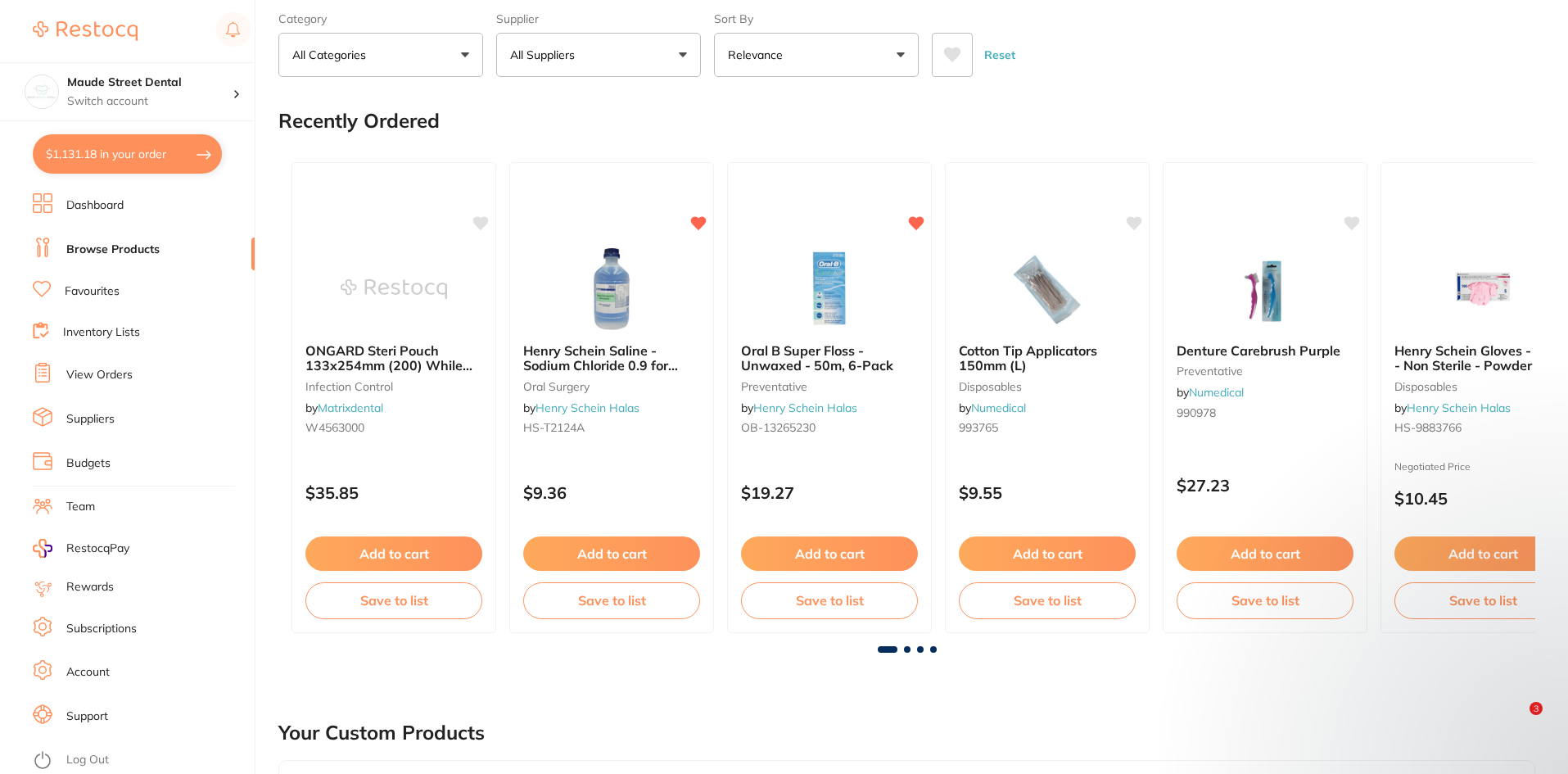 scroll, scrollTop: 0, scrollLeft: 0, axis: both 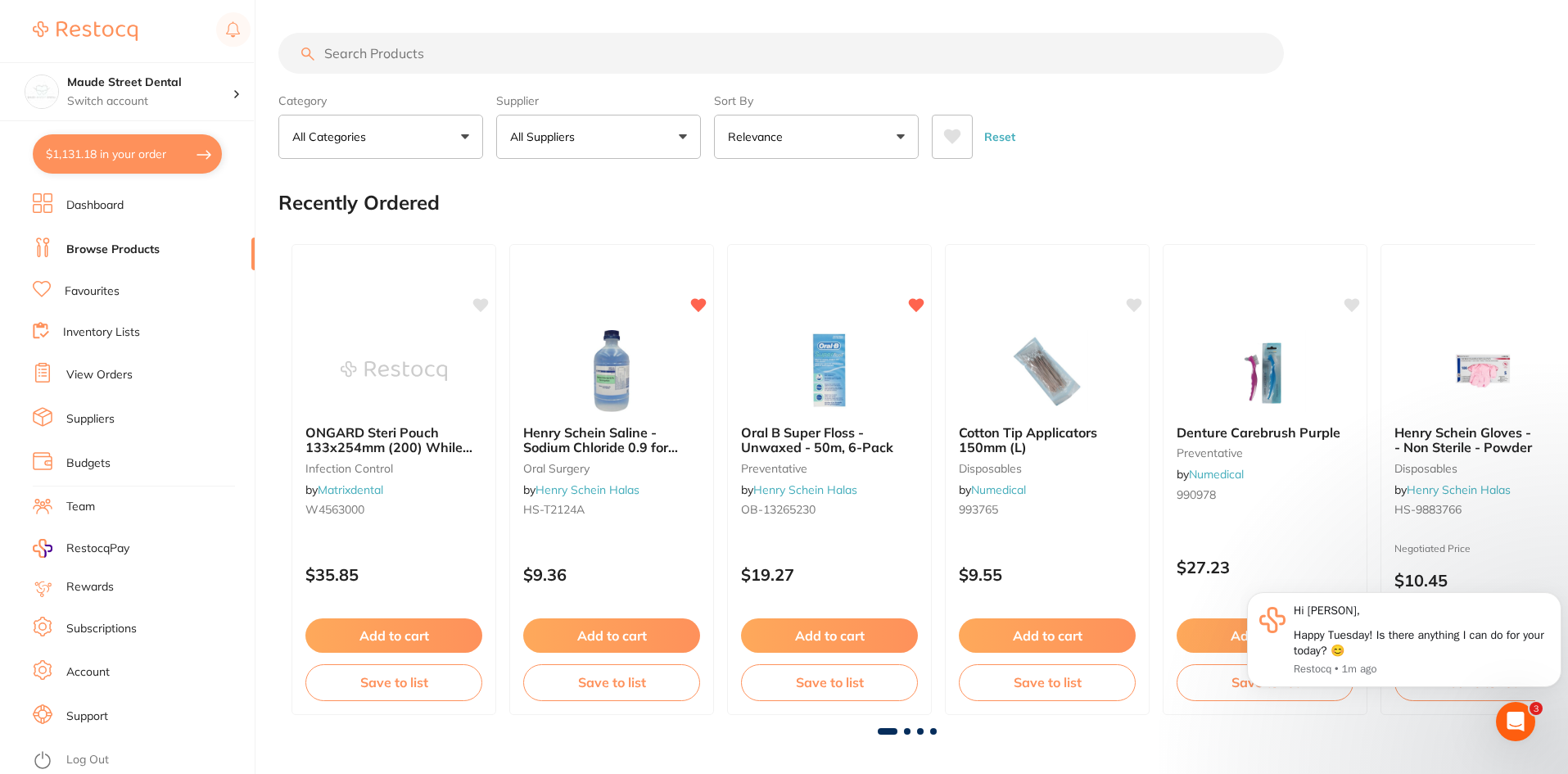 click at bounding box center (781, 53) 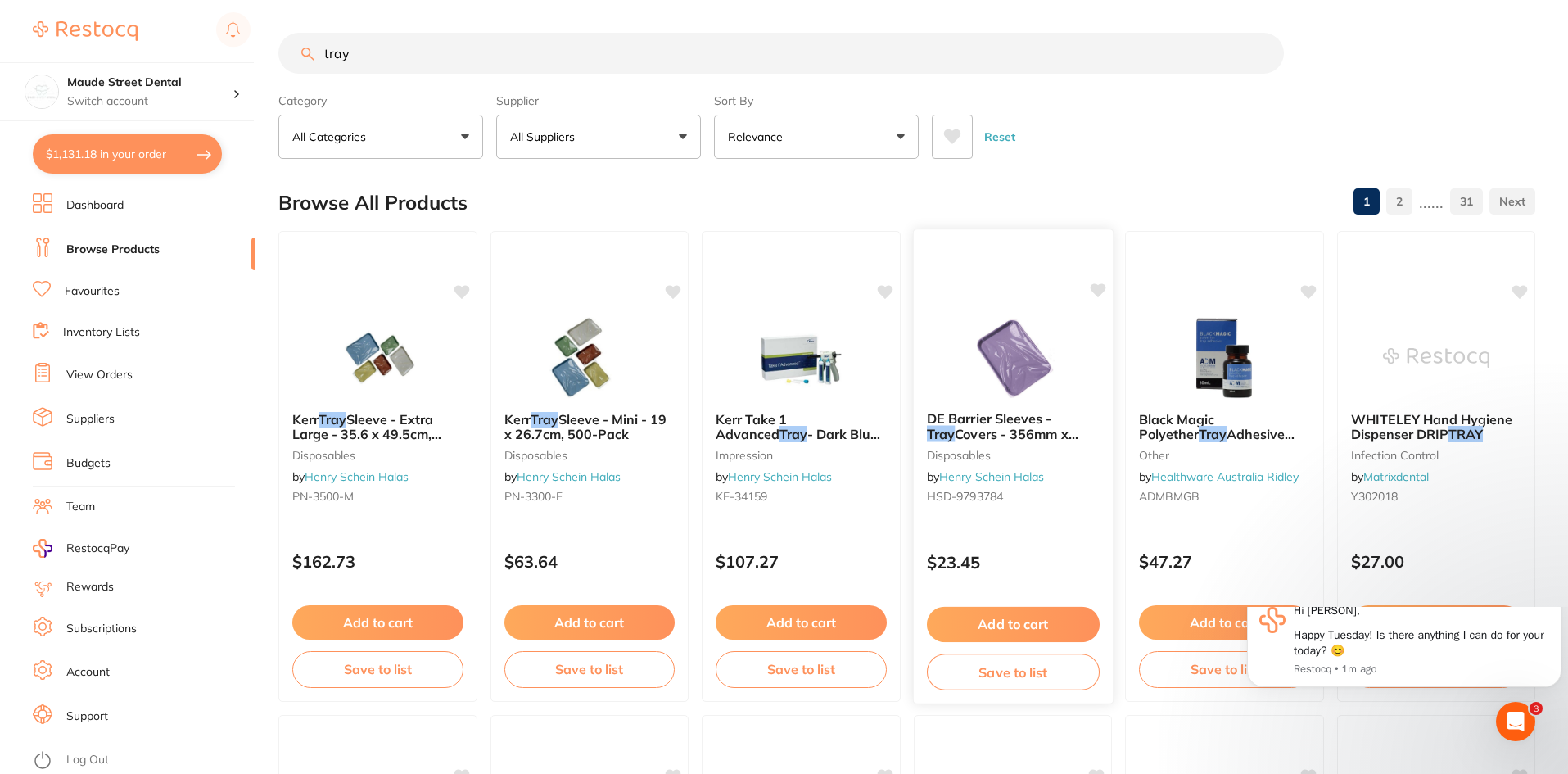 scroll, scrollTop: 0, scrollLeft: 0, axis: both 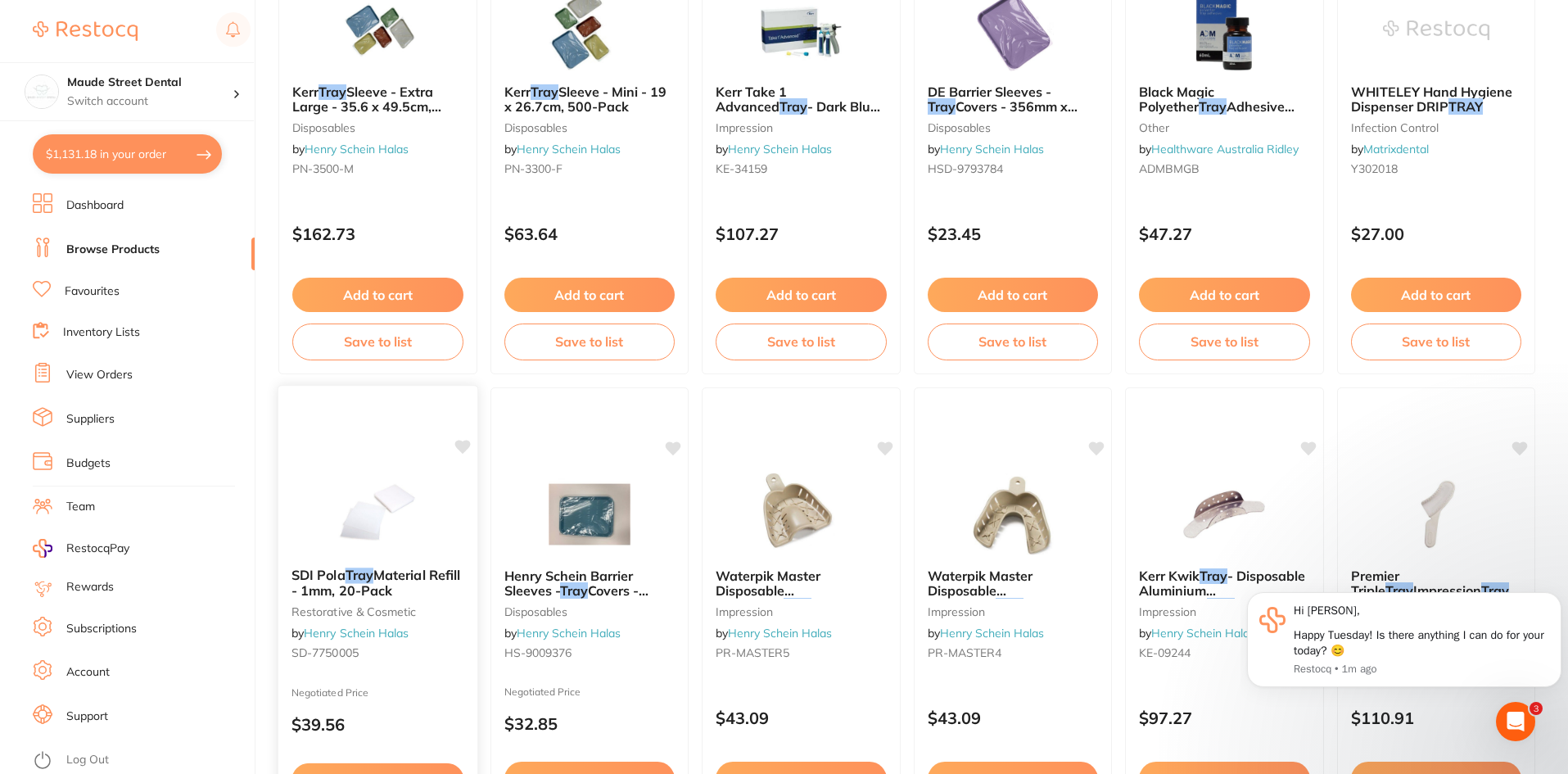 type on "tray" 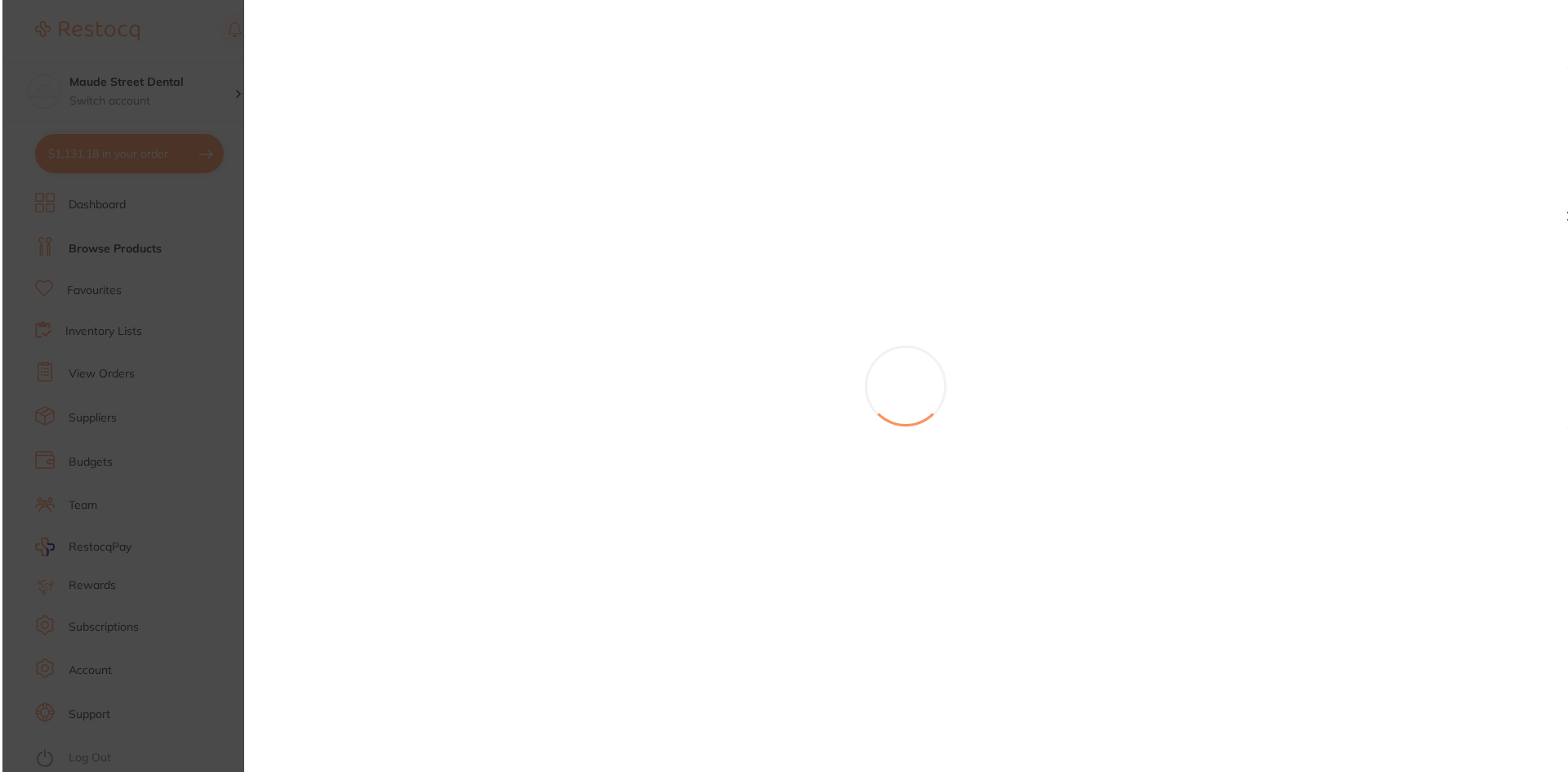 scroll, scrollTop: 0, scrollLeft: 0, axis: both 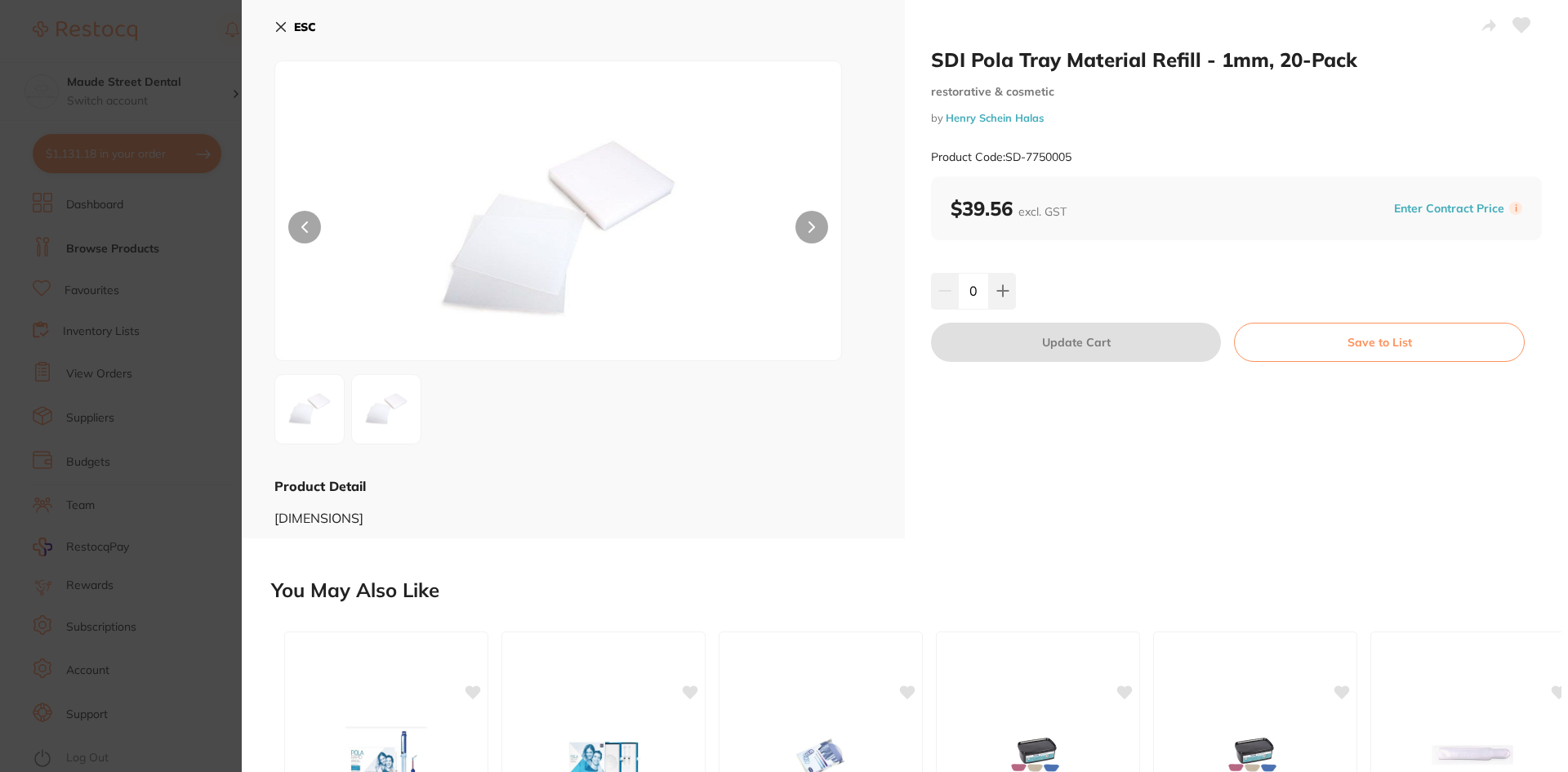click at bounding box center (559, 231) 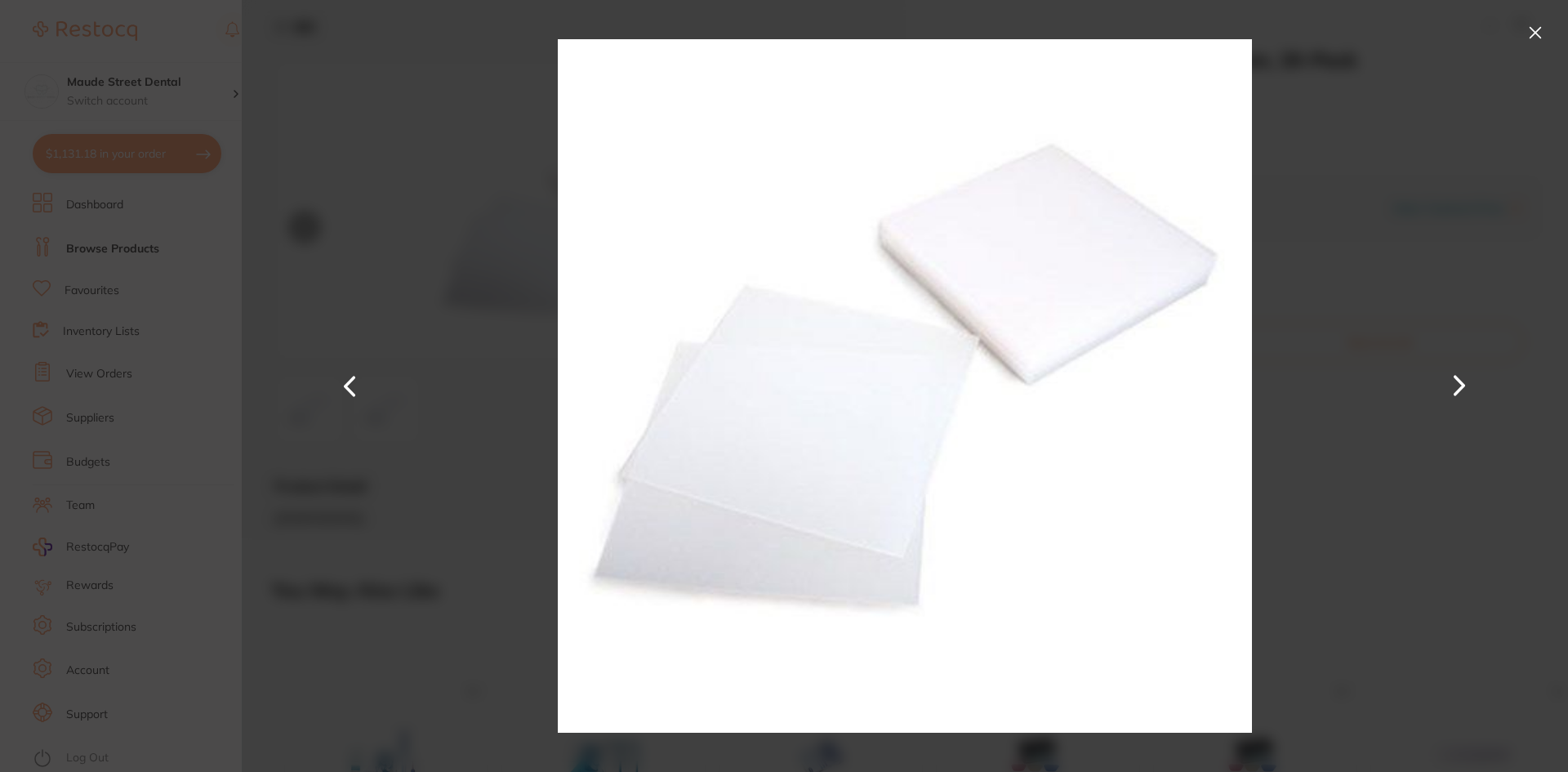 click at bounding box center (1459, 386) 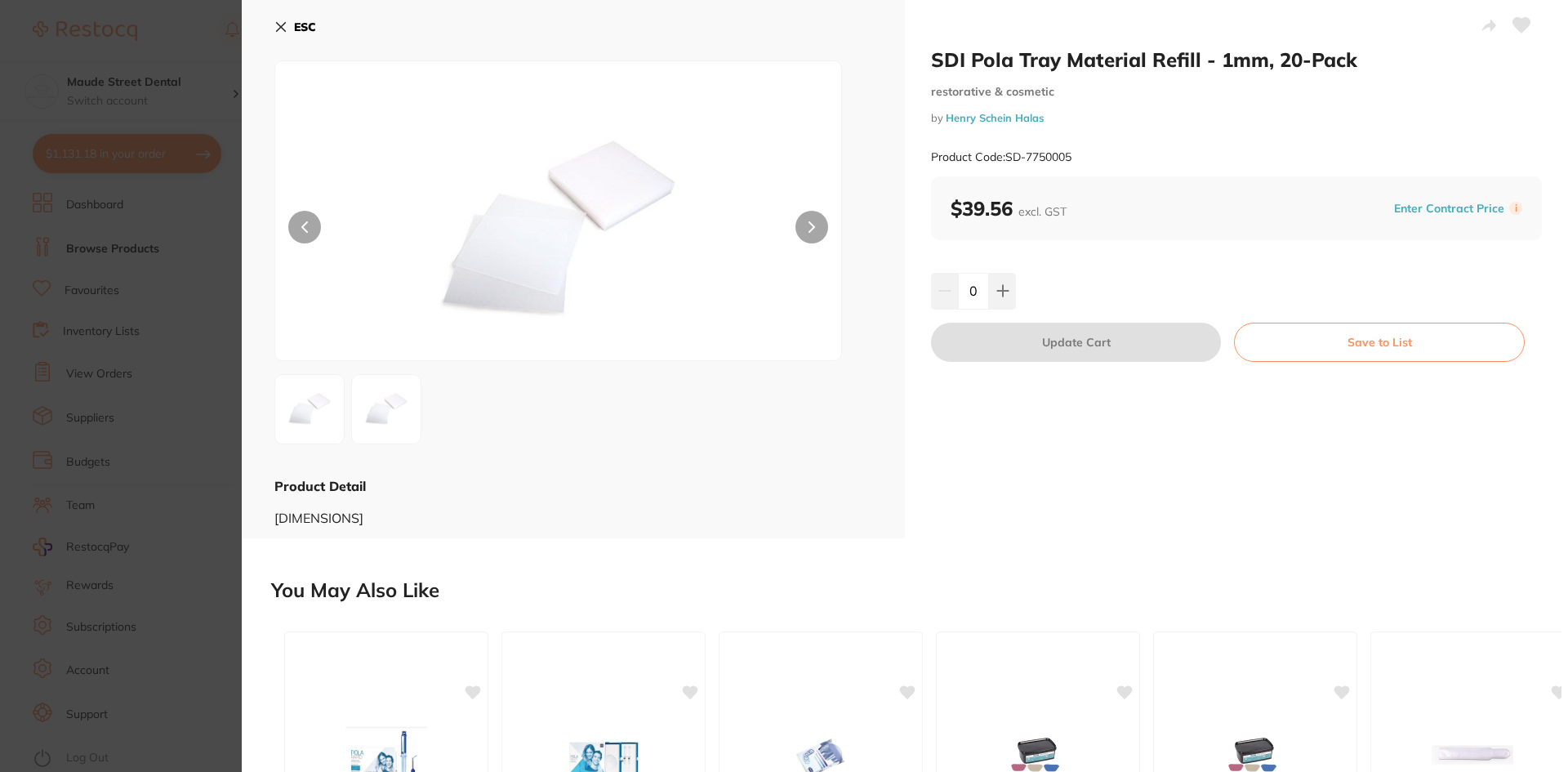 scroll, scrollTop: 0, scrollLeft: 0, axis: both 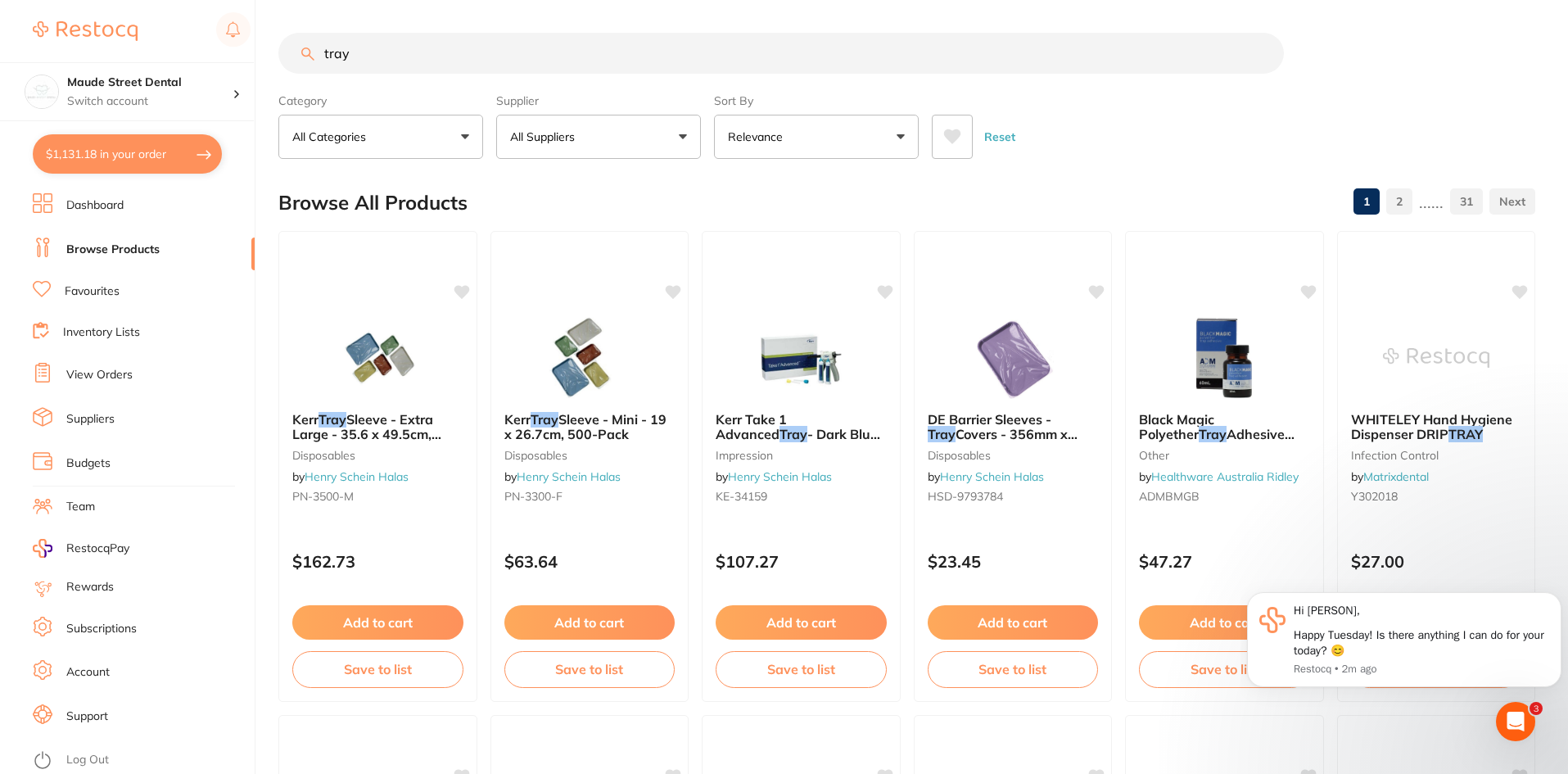 click on "View Orders" at bounding box center (99, 375) 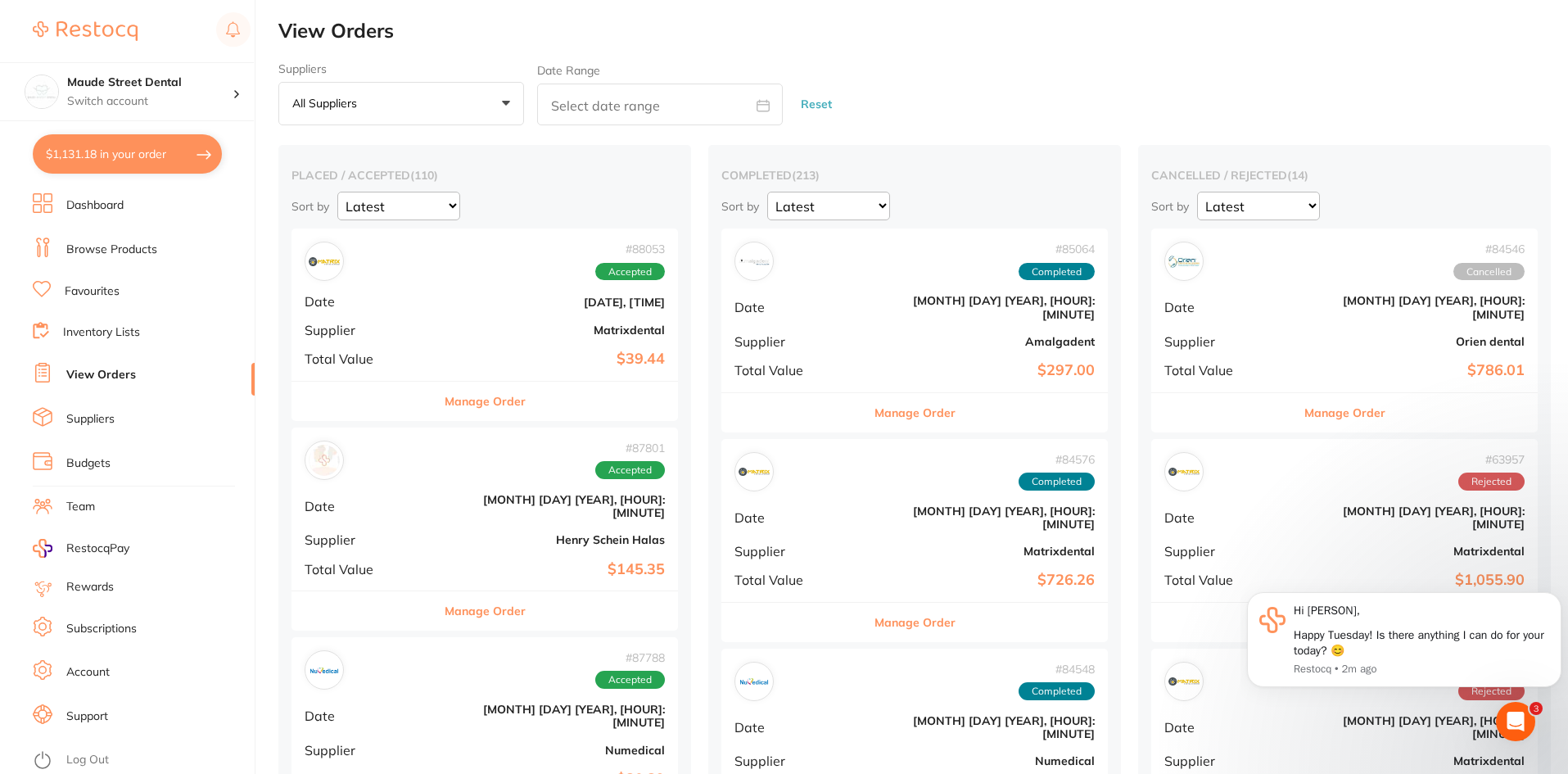 scroll, scrollTop: 0, scrollLeft: 0, axis: both 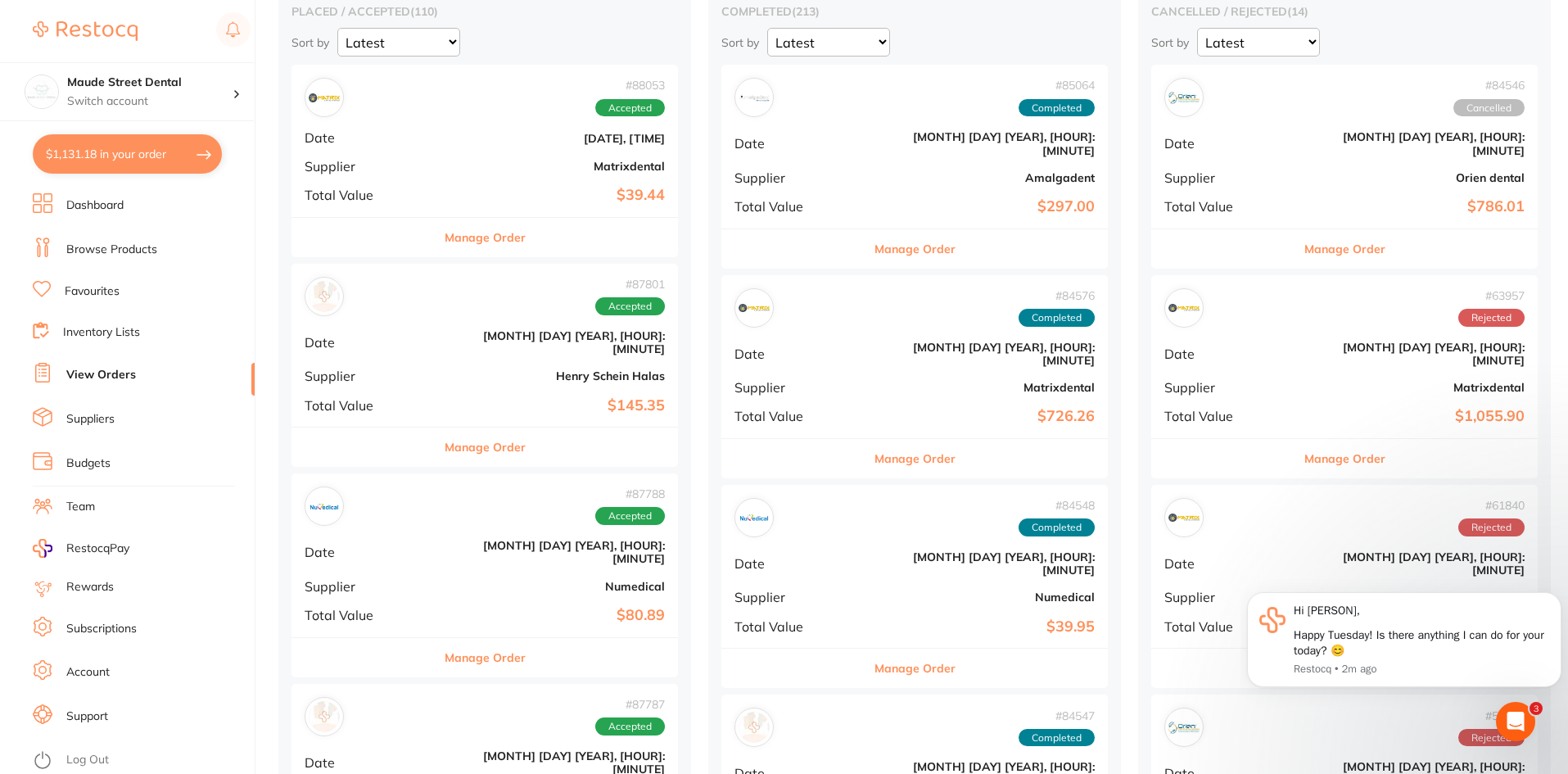 click on "Henry Schein Halas" at bounding box center (549, 376) 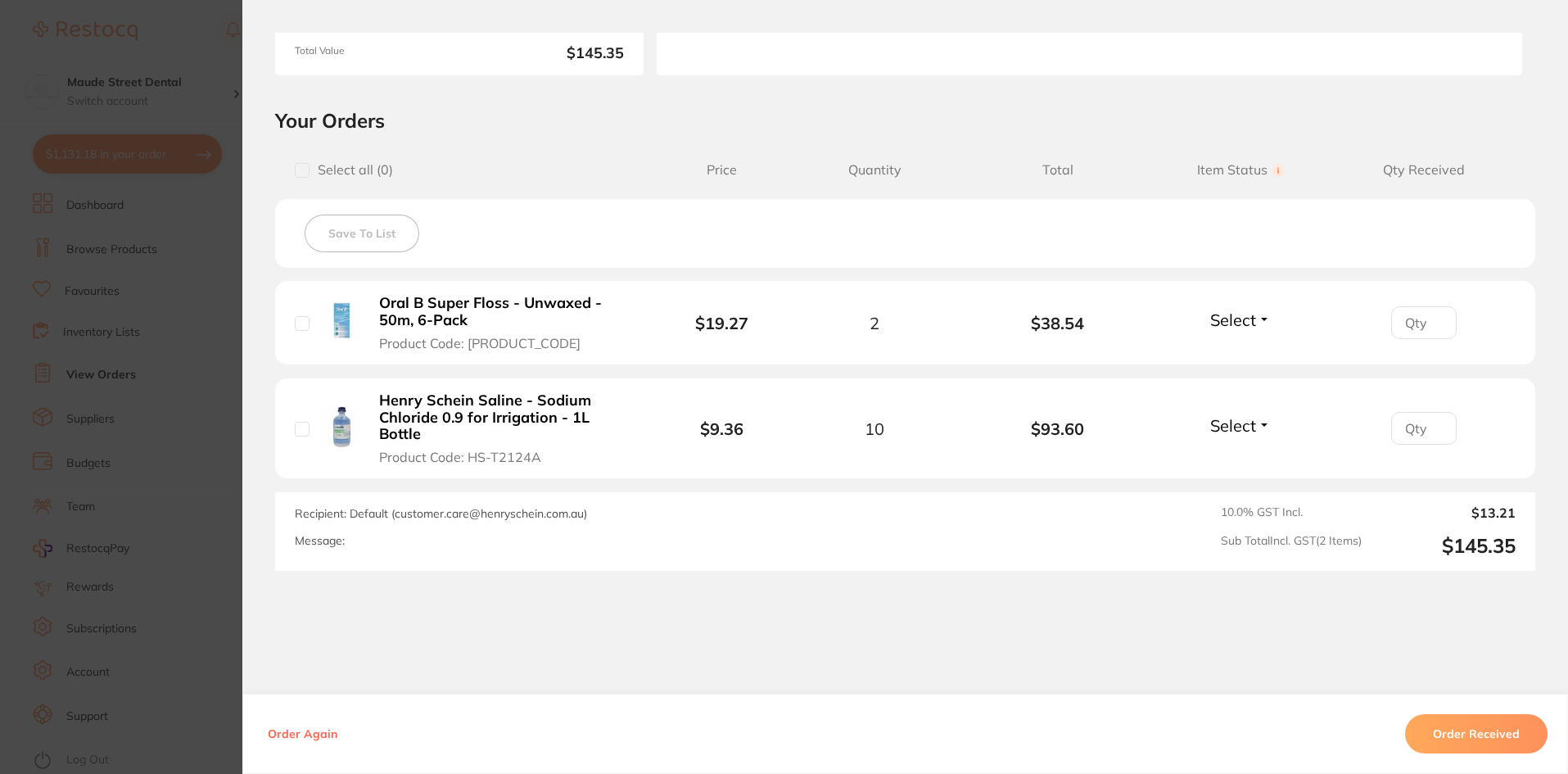 scroll, scrollTop: 328, scrollLeft: 0, axis: vertical 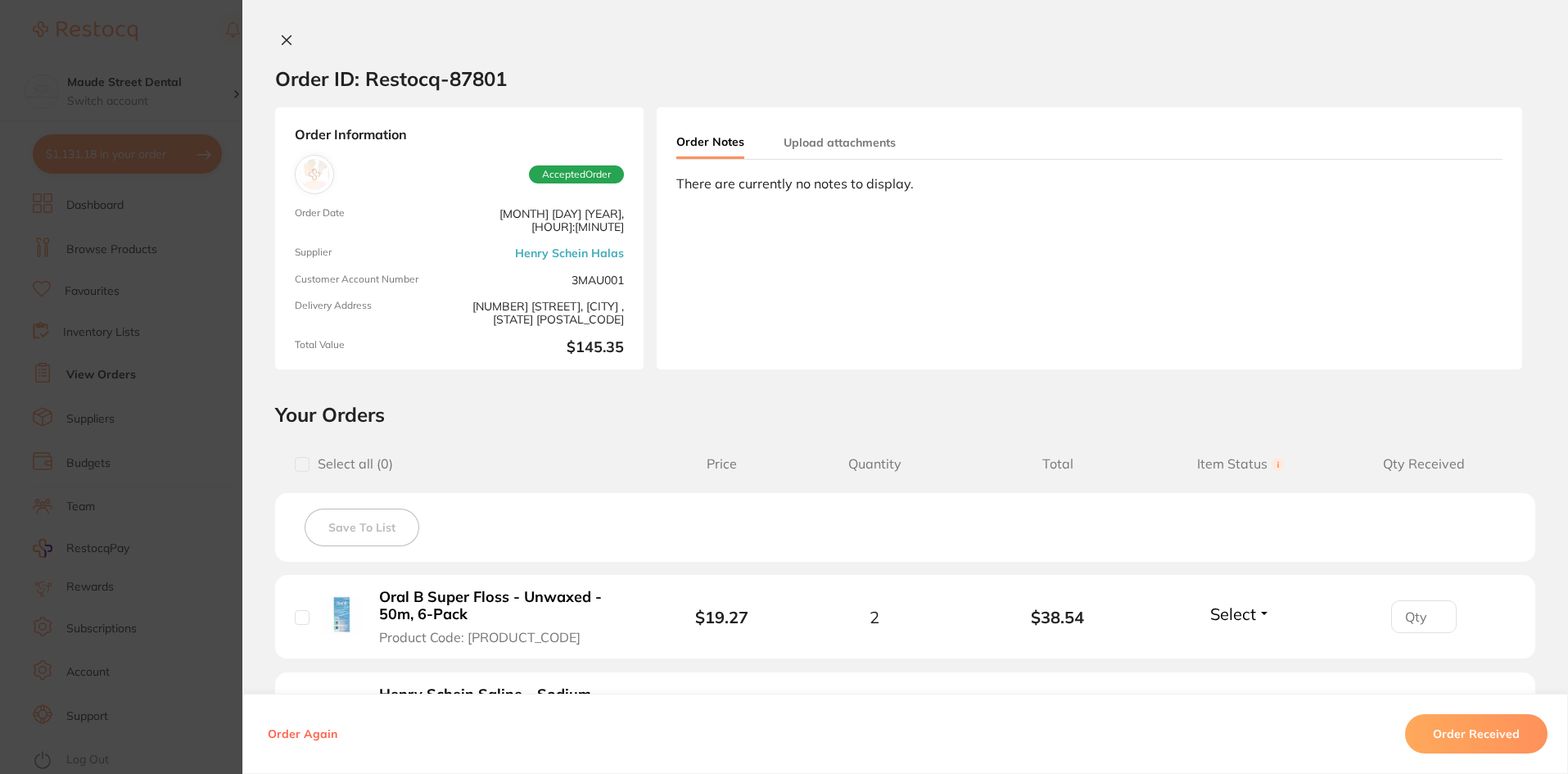 click on "Order ID: [ORDER_ID]   Order Information Accepted  Order Order Date [MONTH] [DAY] [YEAR], [HOUR]:[MINUTE] Supplier [SUPPLIER_NAME]   Customer Account Number [ACCOUNT_NUMBER] Delivery Address [NUMBER] [STREET], [CITY] , [STATE] [POSTAL_CODE] Total Value [PRICE] Order Notes Upload attachments There are currently no notes to display. Your Orders   Select all ( 0 ) Price Quantity Total Item Status   You can use this feature to track items that you have received and those that are on backorder Qty Received Save To List [PRODUCT_NAME]   Product    Code:  [PRODUCT_CODE]     [PRICE] [QUANTITY] [TOTAL_PRICE] Select Received Back Order [PRODUCT_NAME]   Product    Code:  [PRODUCT_CODE]     [PRICE] [QUANTITY] [TOTAL_PRICE] Select Received Back Order [PRODUCT_NAME] Product    Code:  [PRODUCT_CODE] [PRICE] Quantity:  [QUANTITY]   Select Received Back Order Quantity Received: [PRODUCT_NAME] Product    Code:  [PRODUCT_CODE] [PRICE] Quantity:  [QUANTITY]" at bounding box center (784, 387) 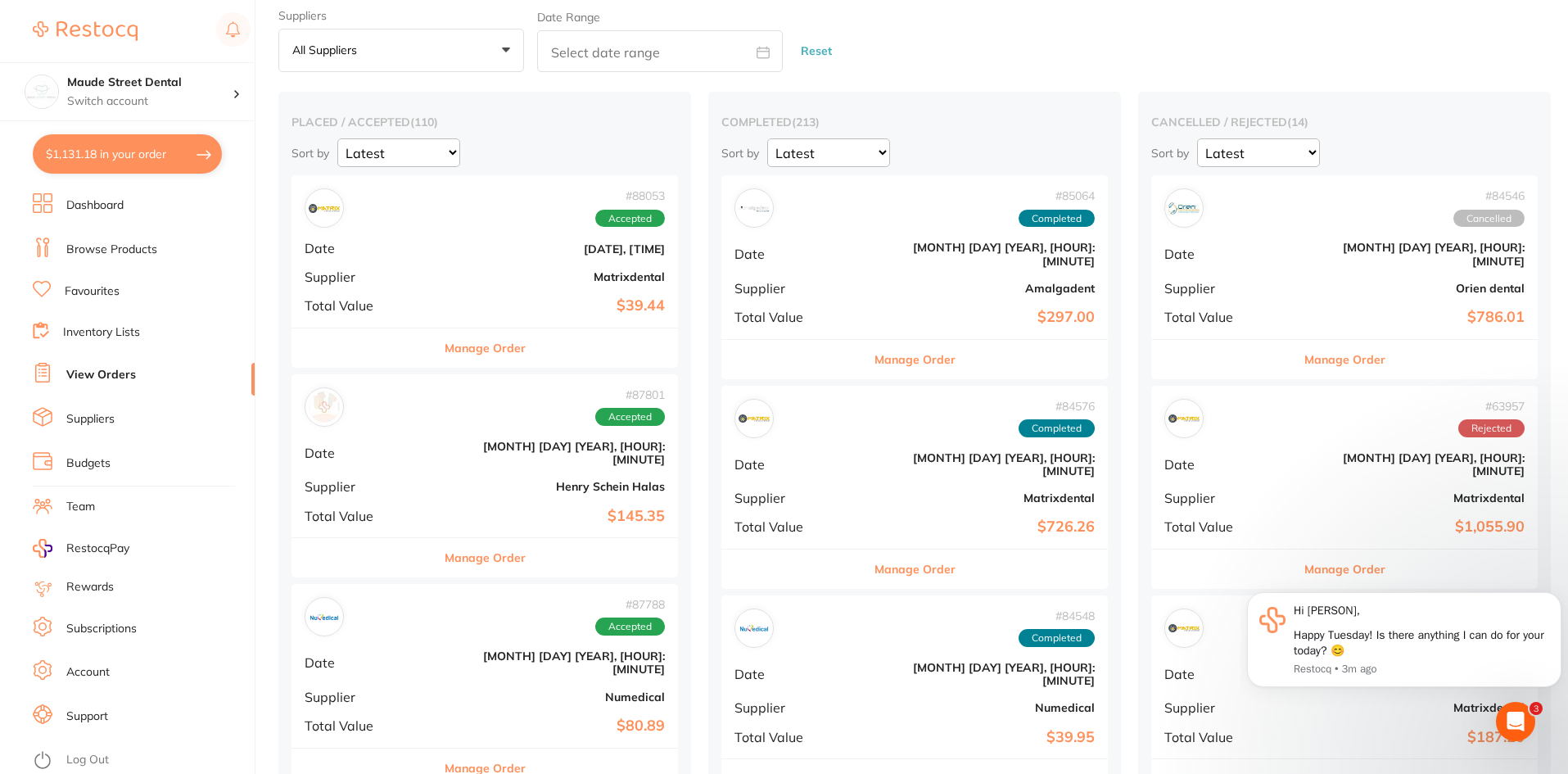 scroll, scrollTop: 82, scrollLeft: 0, axis: vertical 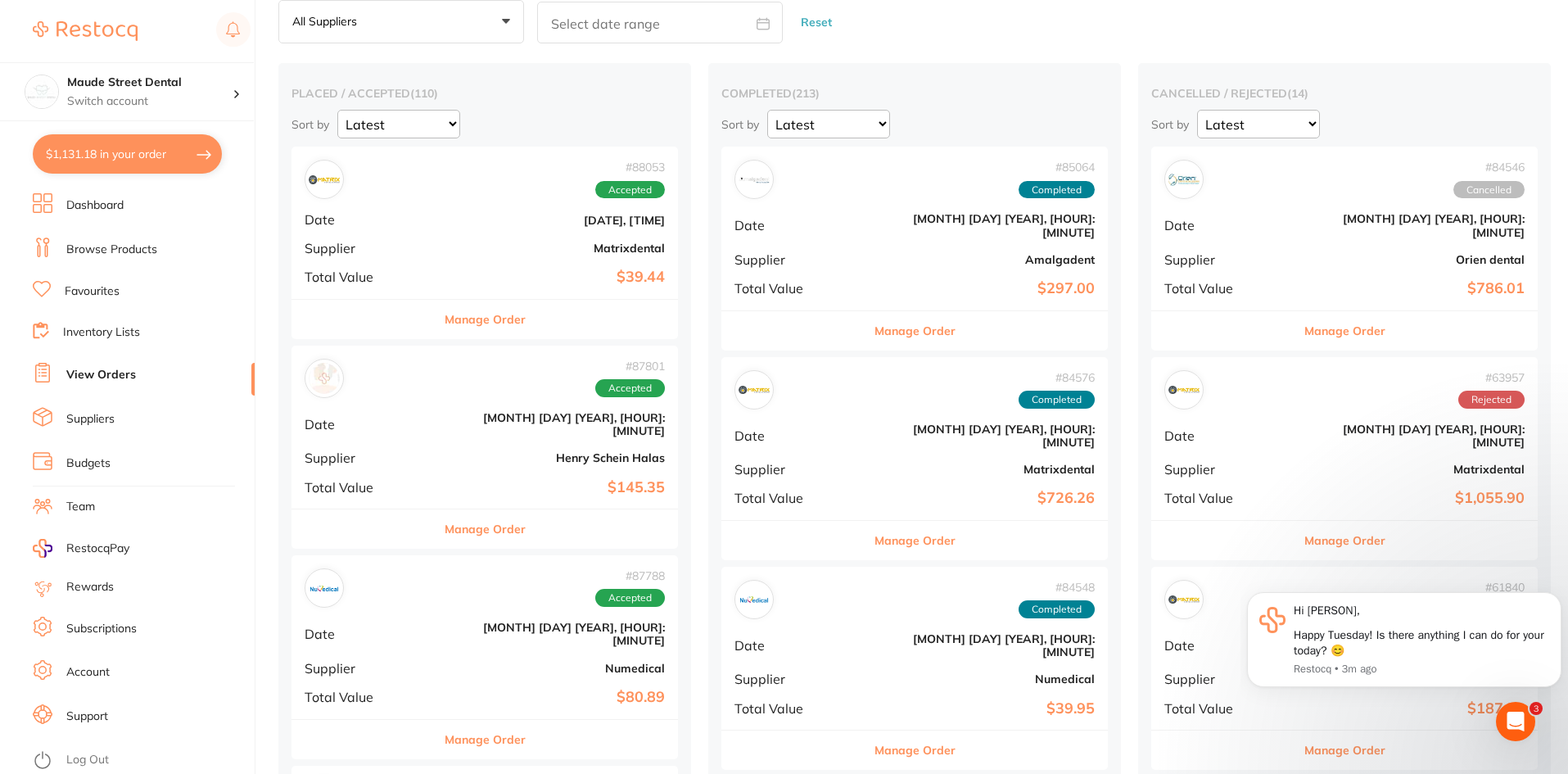 click on "# [NUMBER] Completed Date [MONTH] [DAY] [YEAR], [HOUR]:[MINUTE] Supplier [COMPANY] Total Value [PRICE]" at bounding box center [915, 228] 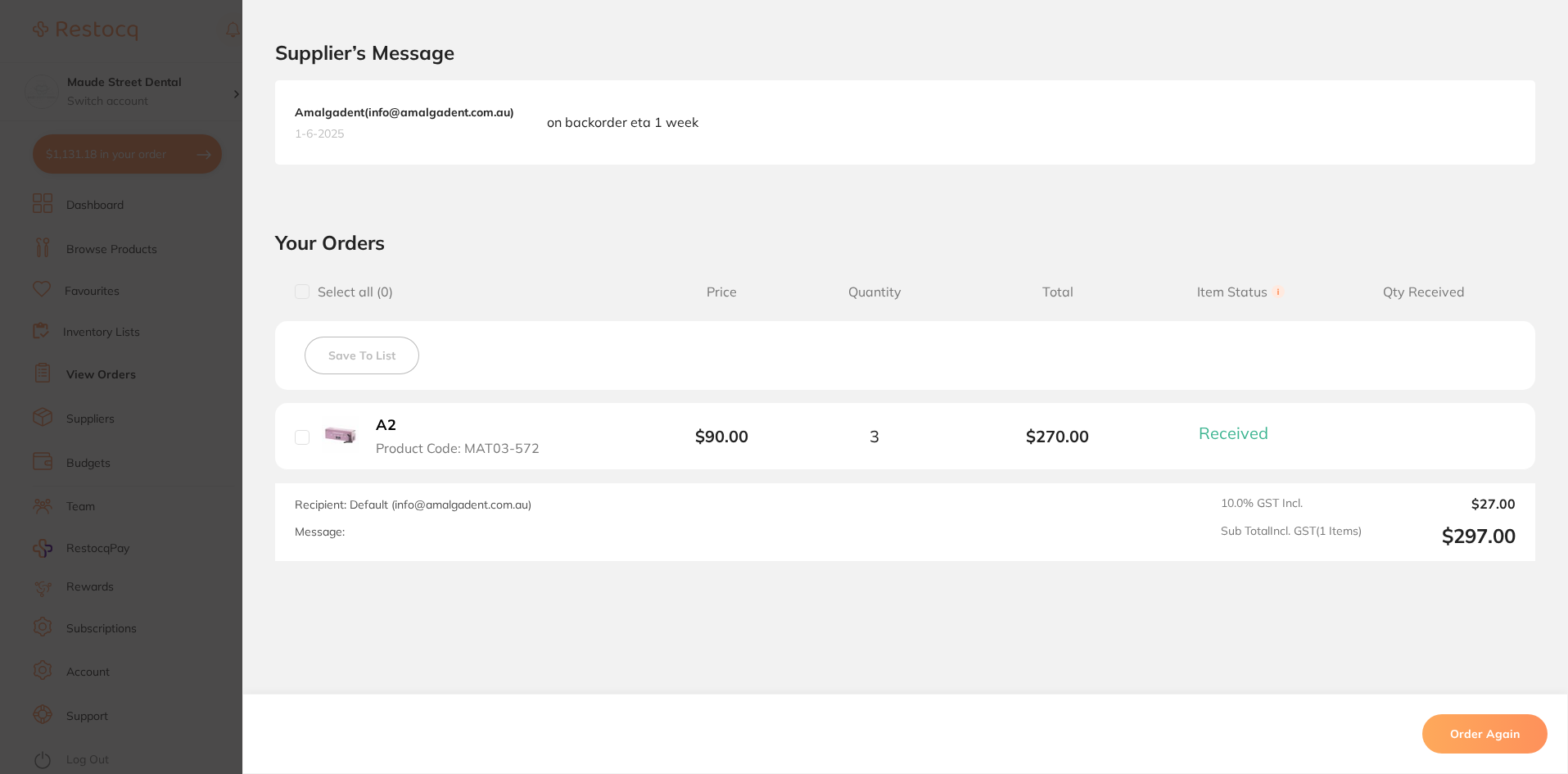 scroll, scrollTop: 408, scrollLeft: 0, axis: vertical 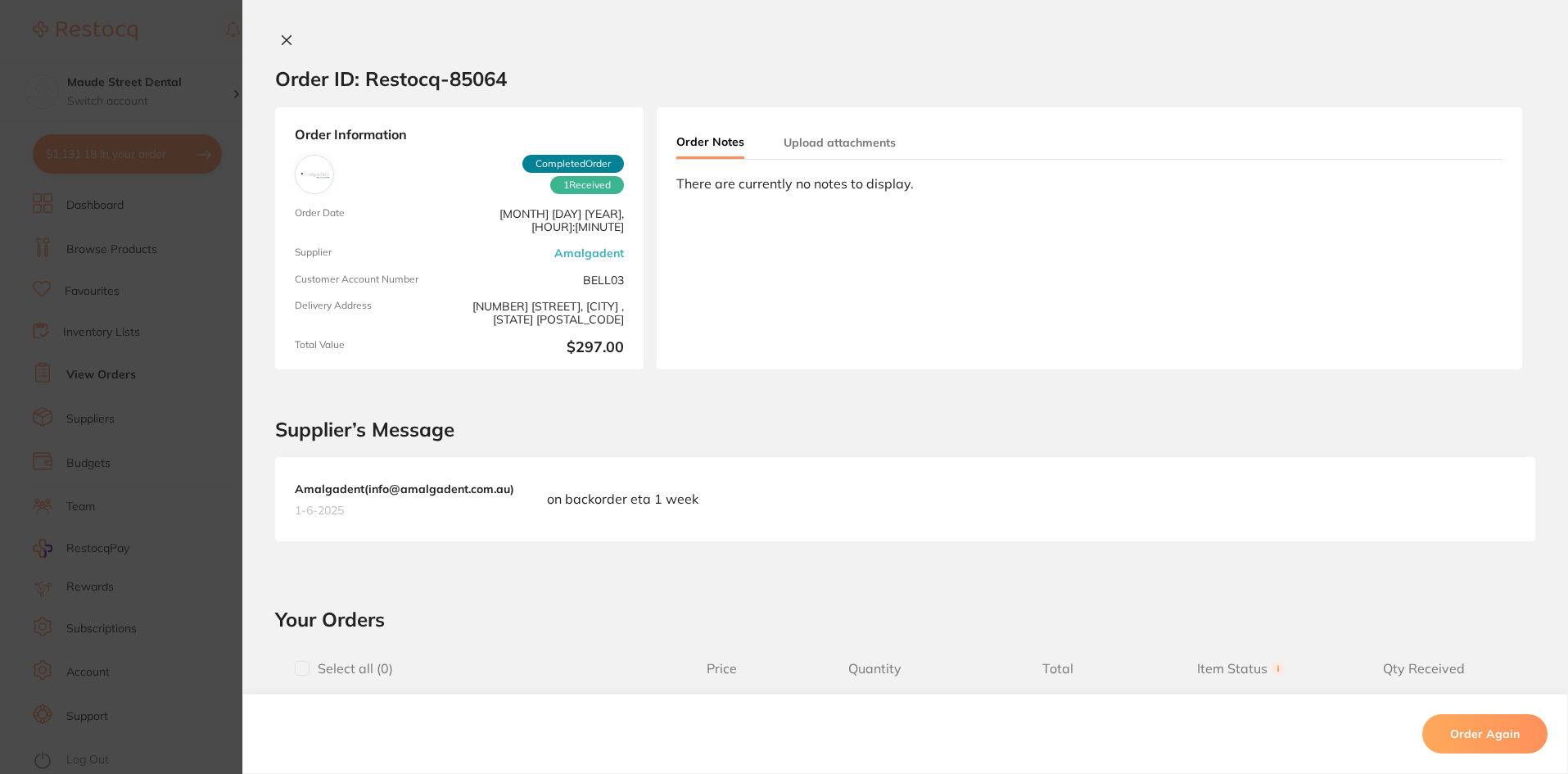 click 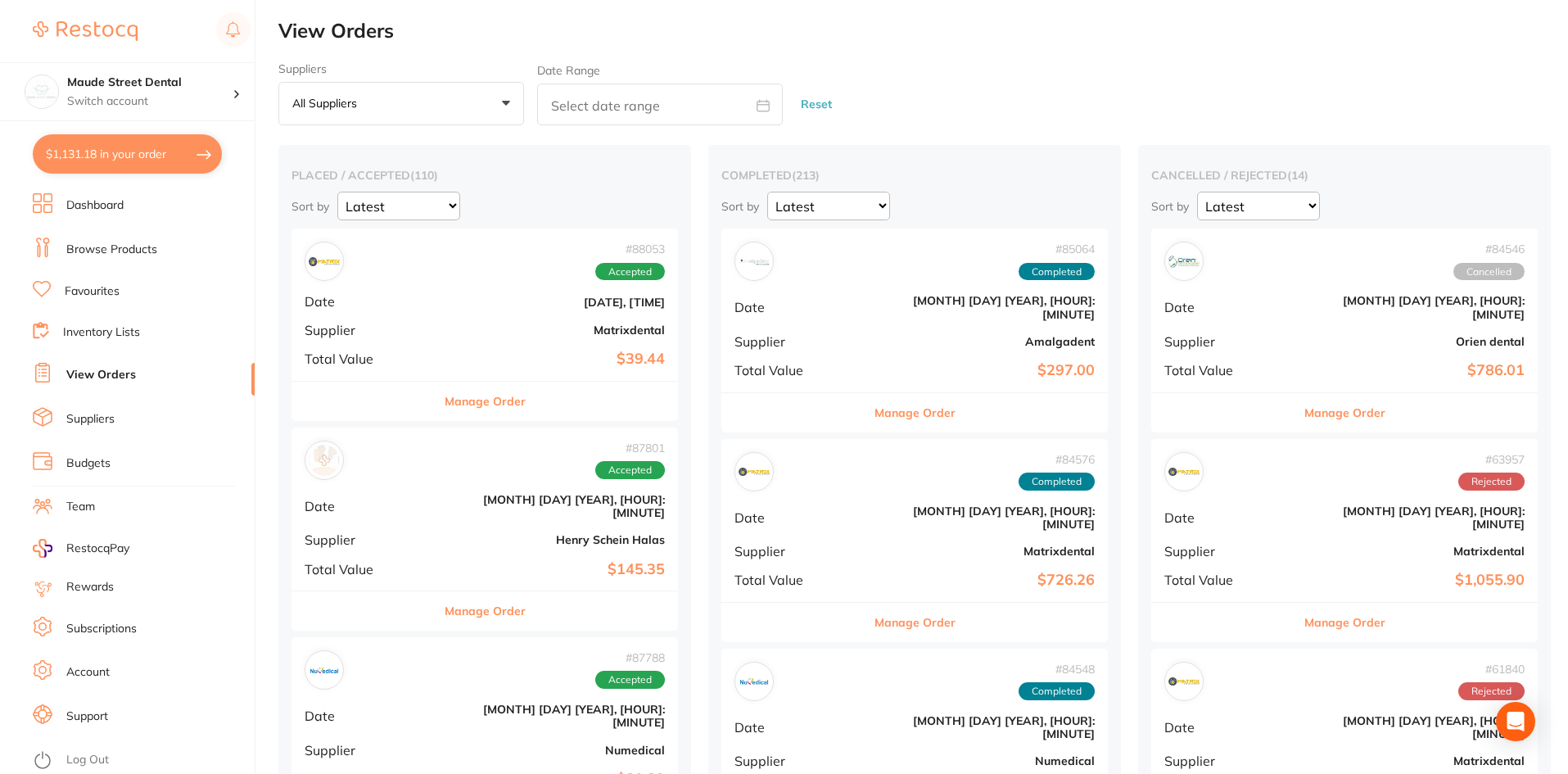 click on "Code:  [PRODUCT_CODE] Completed Date [MONTH] [DAY] [YEAR], [HOUR]:[MINUTE] Supplier [SUPPLIER_NAME] Total Value [PRICE]" at bounding box center (915, 520) 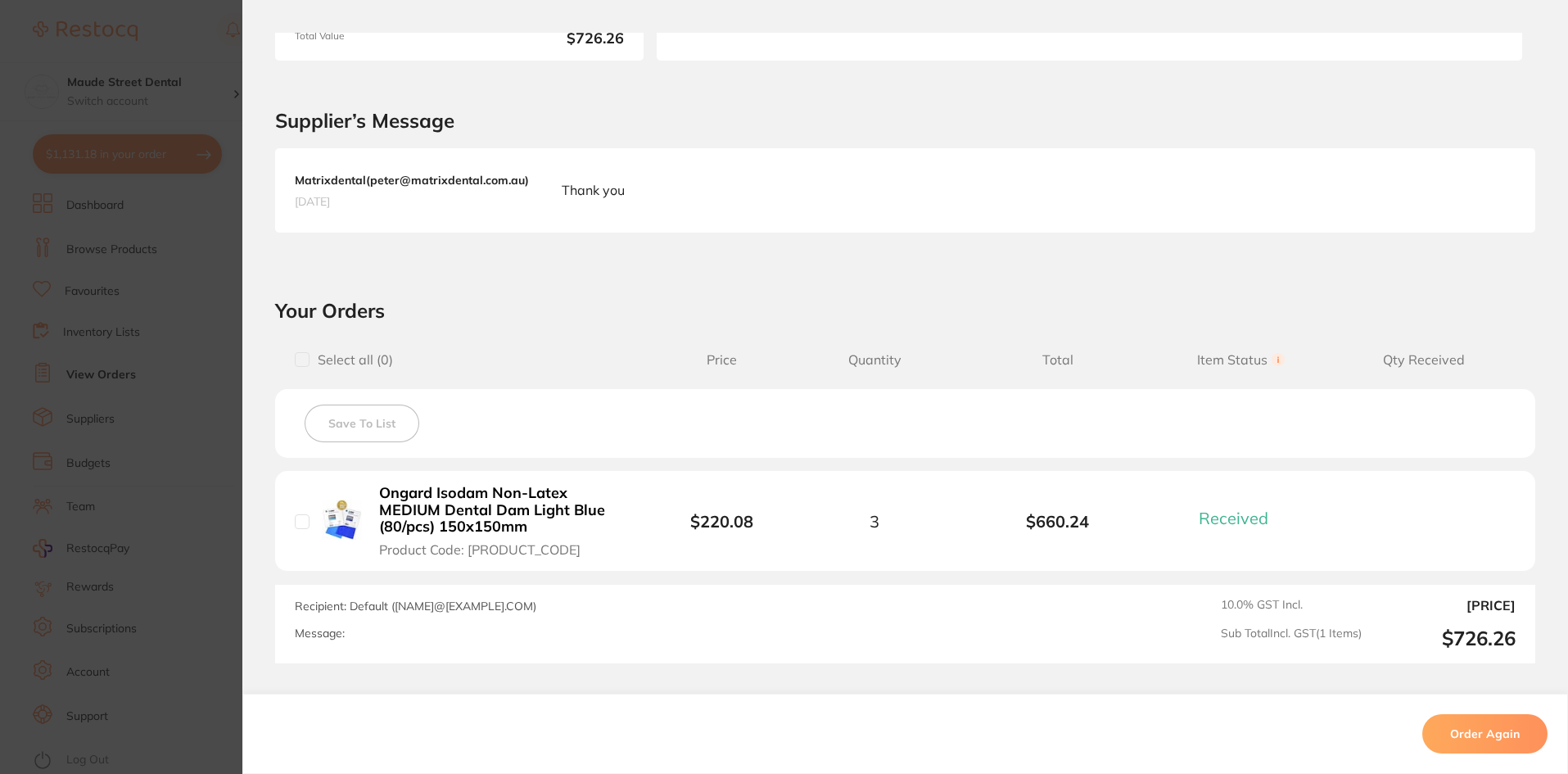 scroll, scrollTop: 328, scrollLeft: 0, axis: vertical 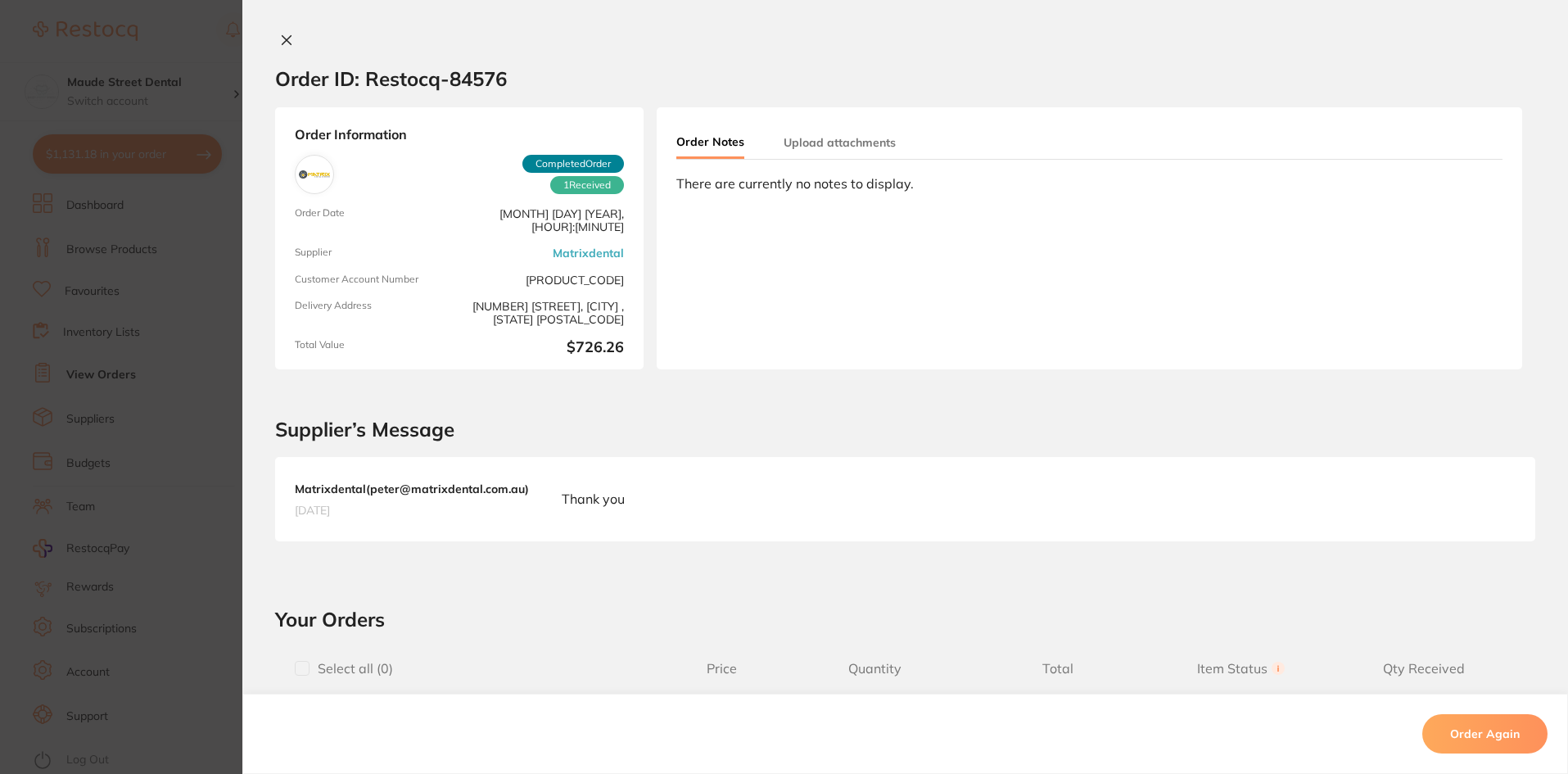 click 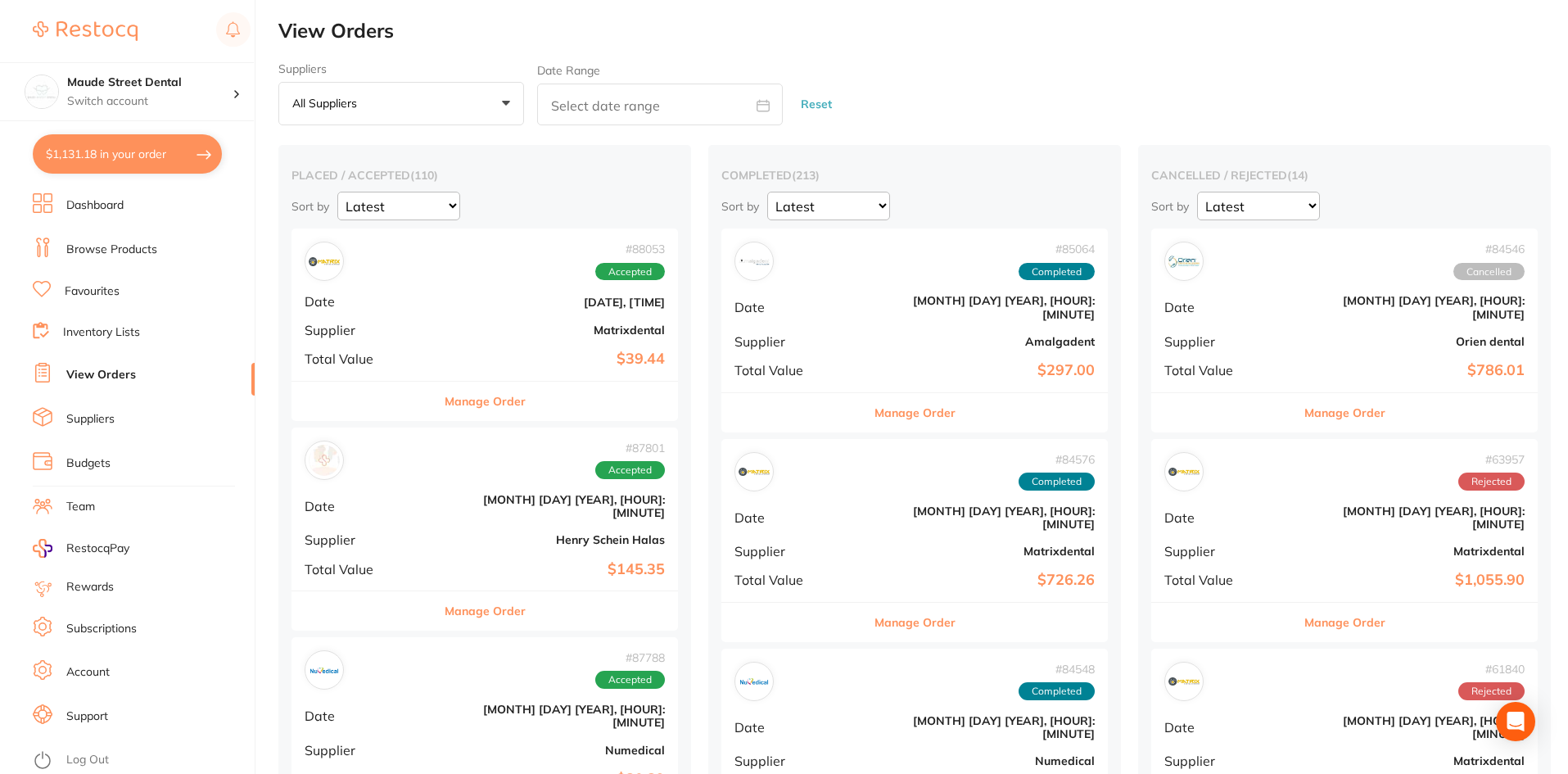 click on "Dashboard Browse Products Favourites Inventory Lists View Orders Suppliers Budgets Team RestocqPay Rewards Subscriptions Account Support Log Out" at bounding box center [143, 483] 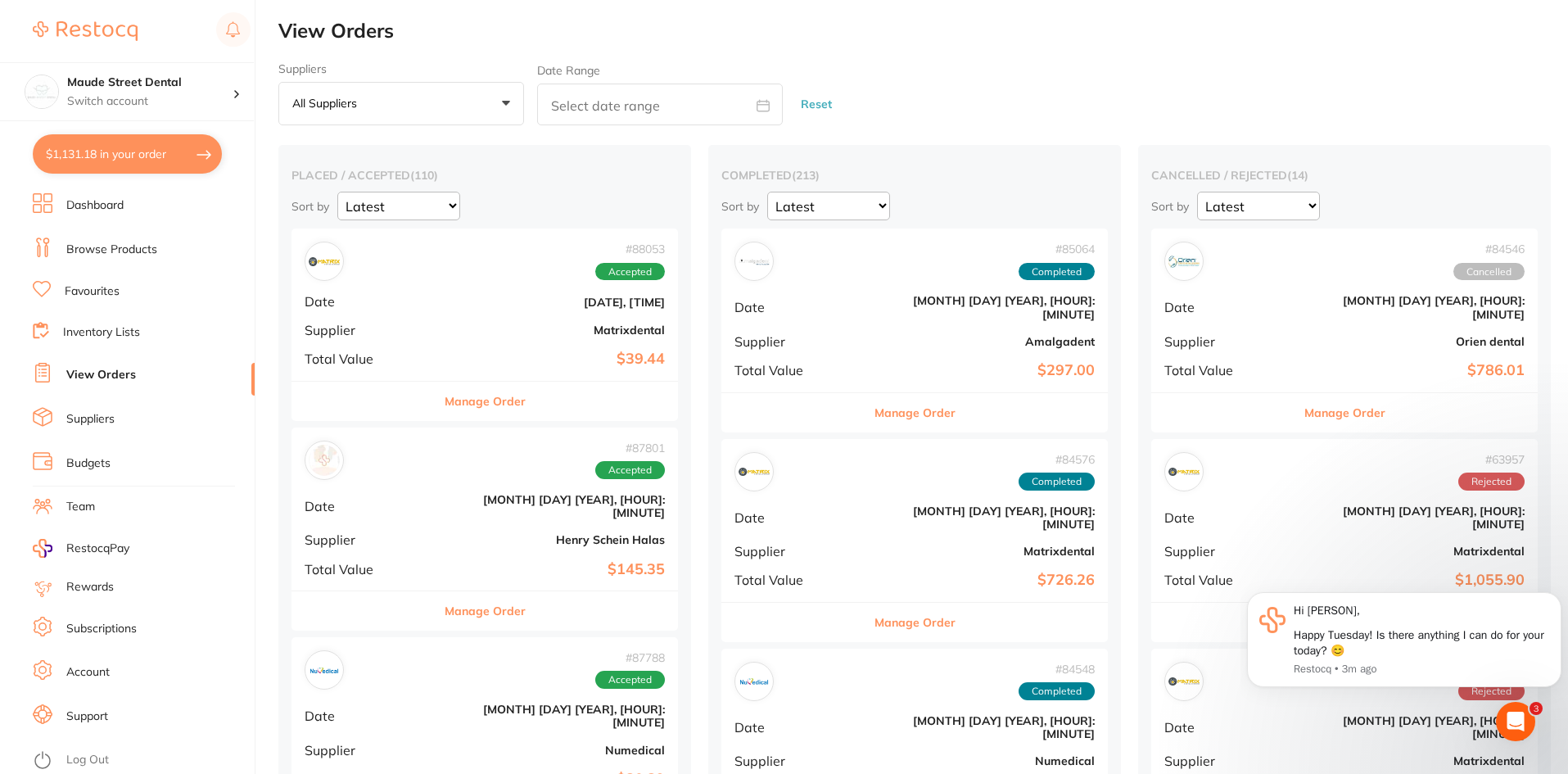 click on "Browse Products" at bounding box center (111, 250) 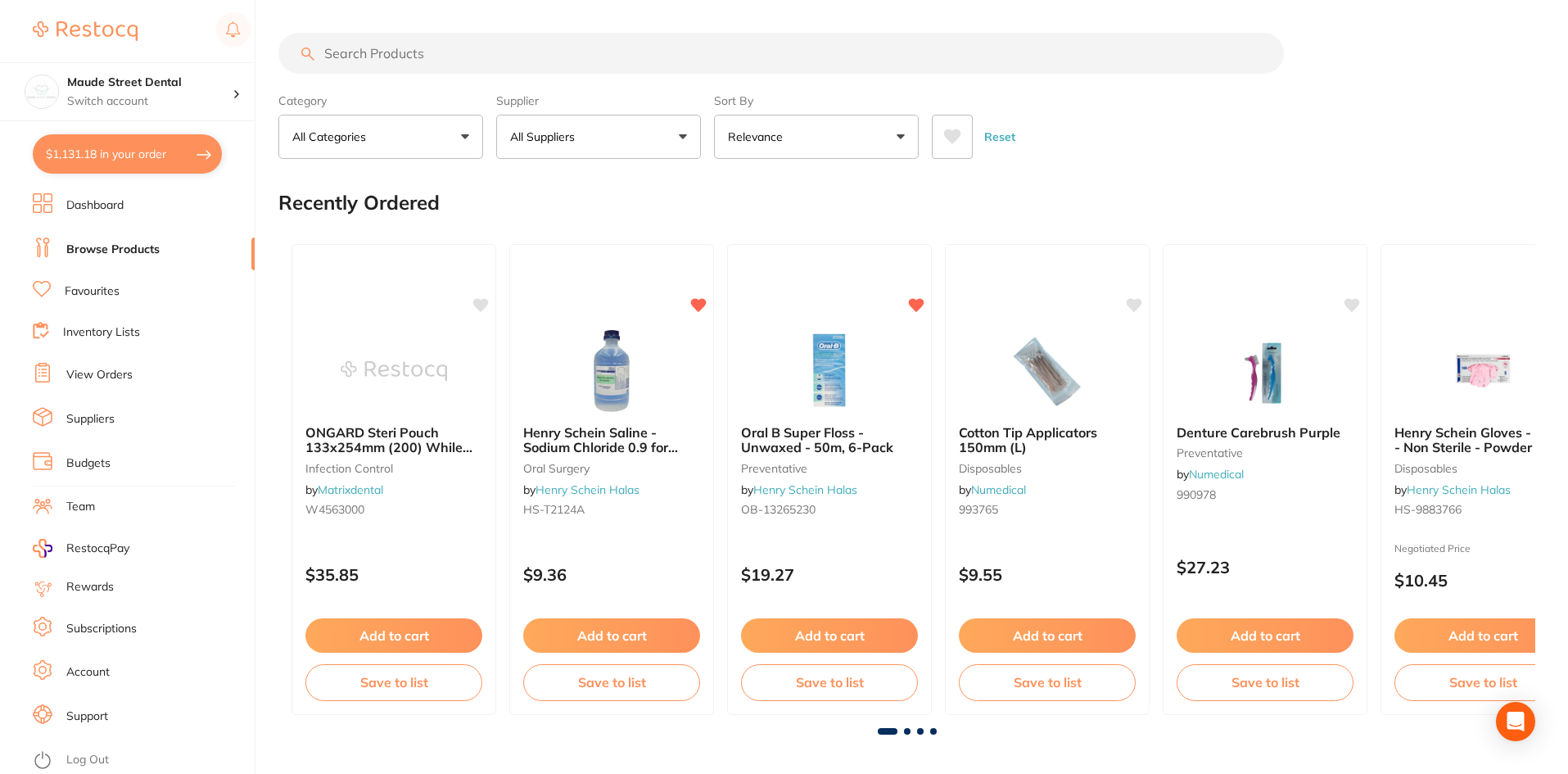 click at bounding box center (781, 53) 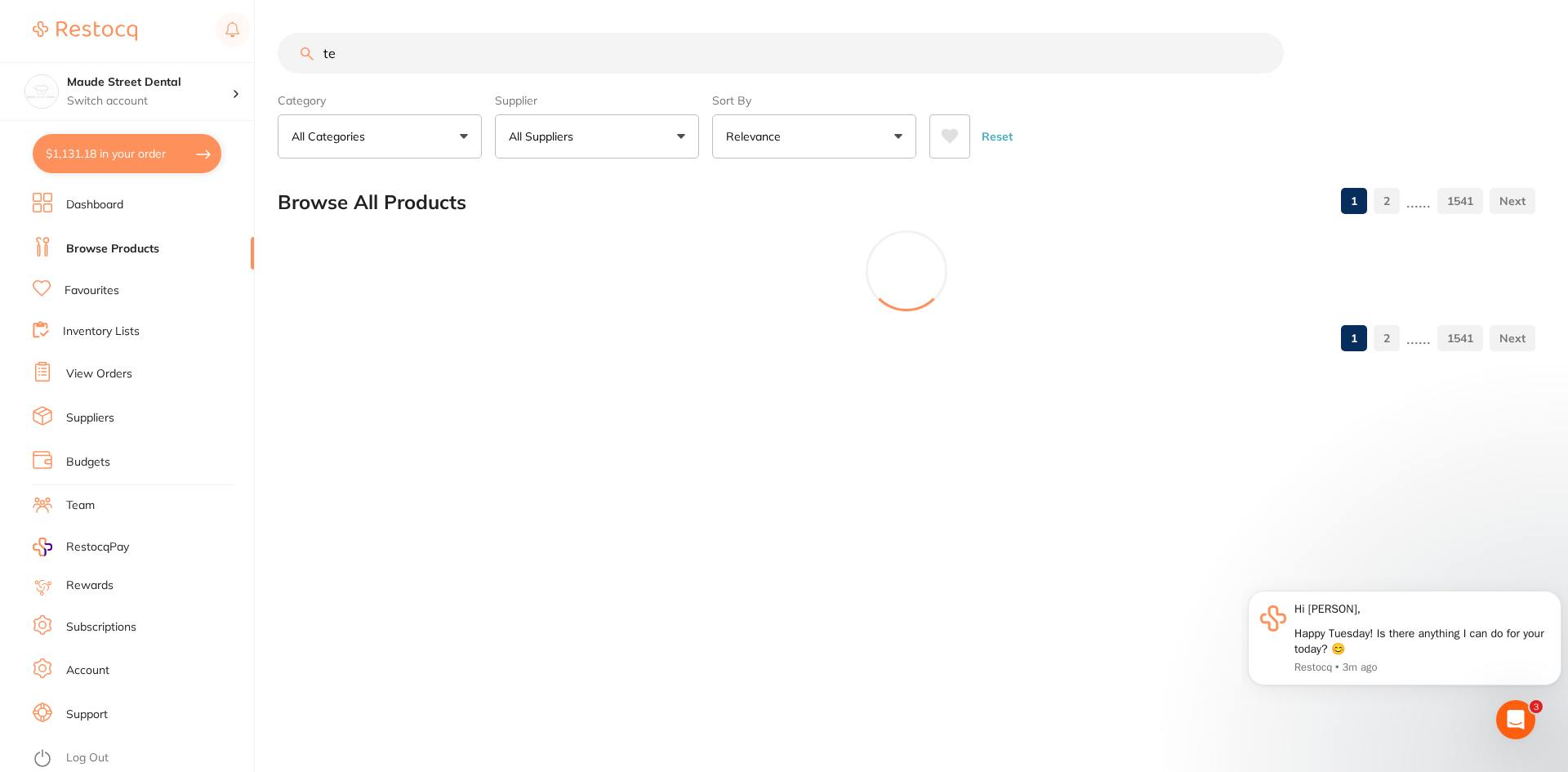 scroll, scrollTop: 0, scrollLeft: 0, axis: both 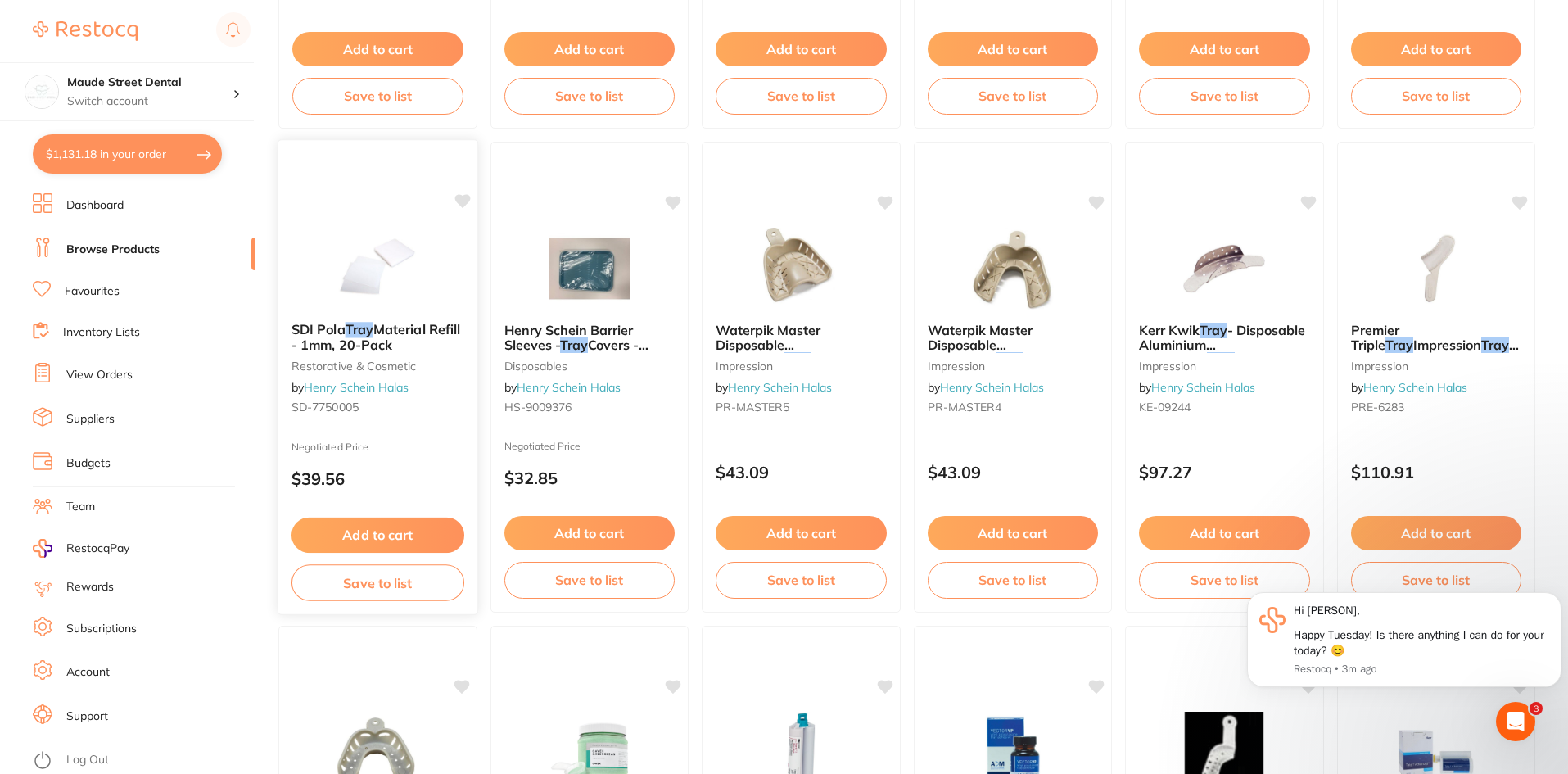 type on "tray" 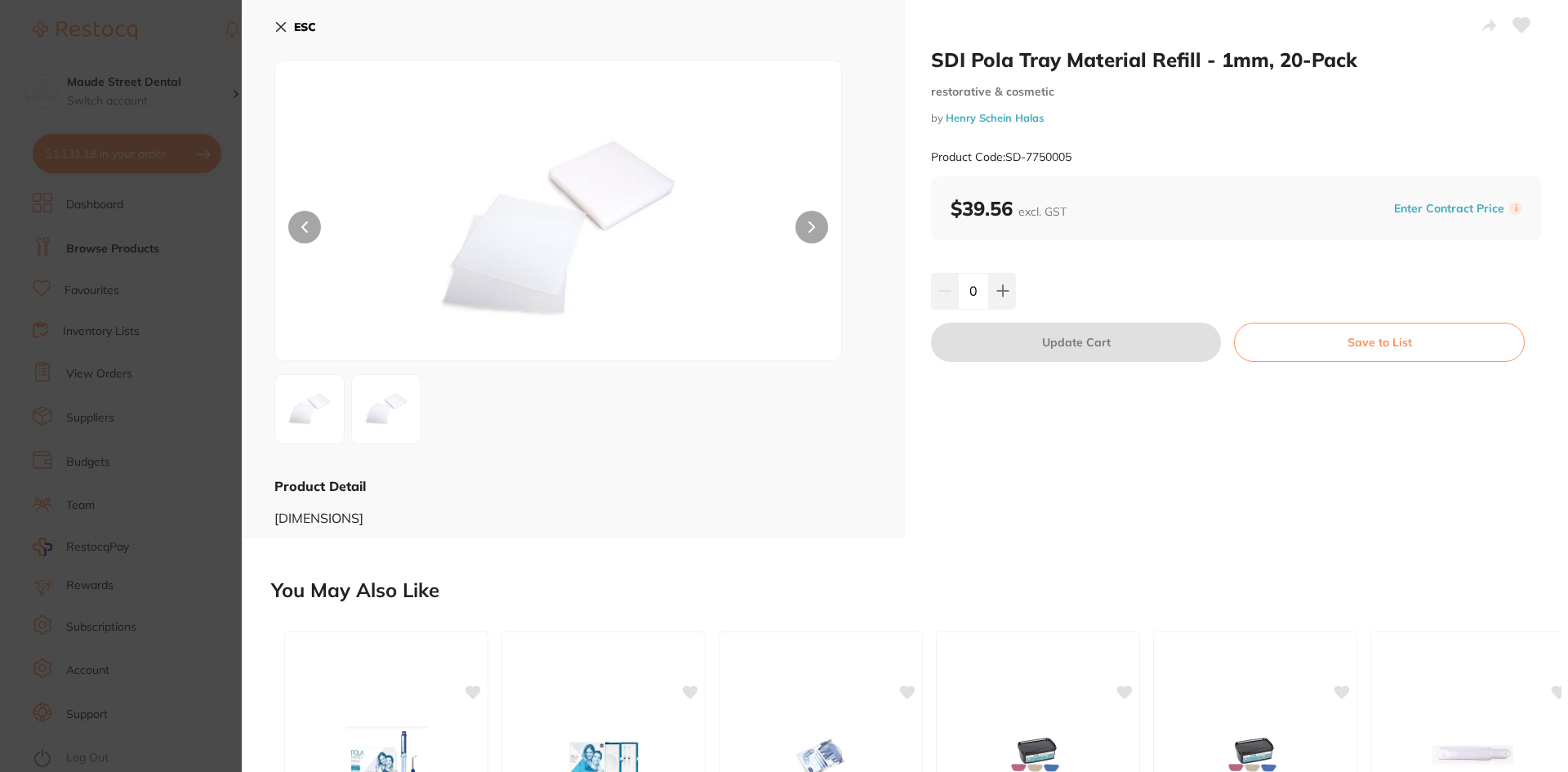 click at bounding box center [559, 231] 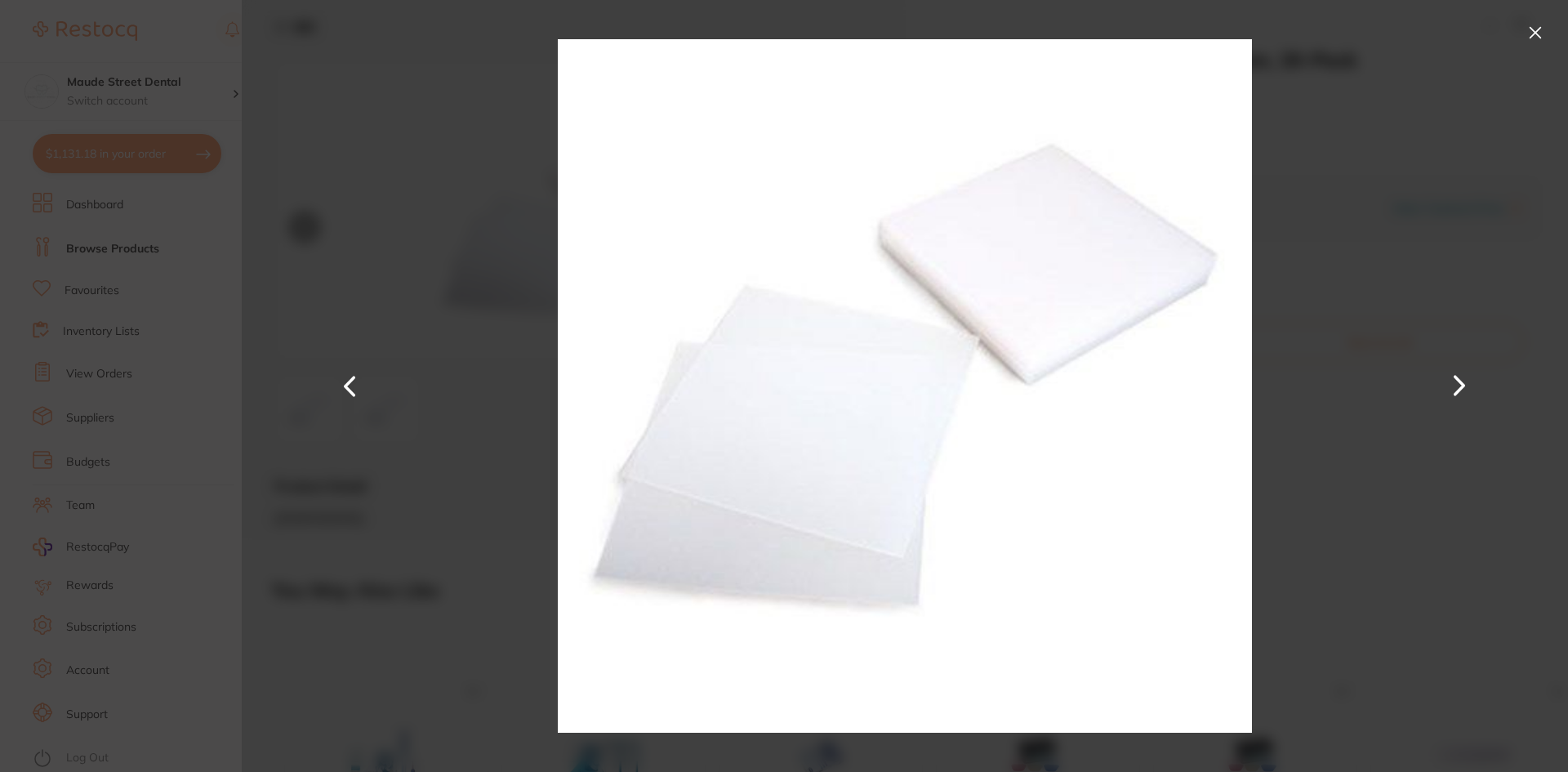 click at bounding box center (905, 386) 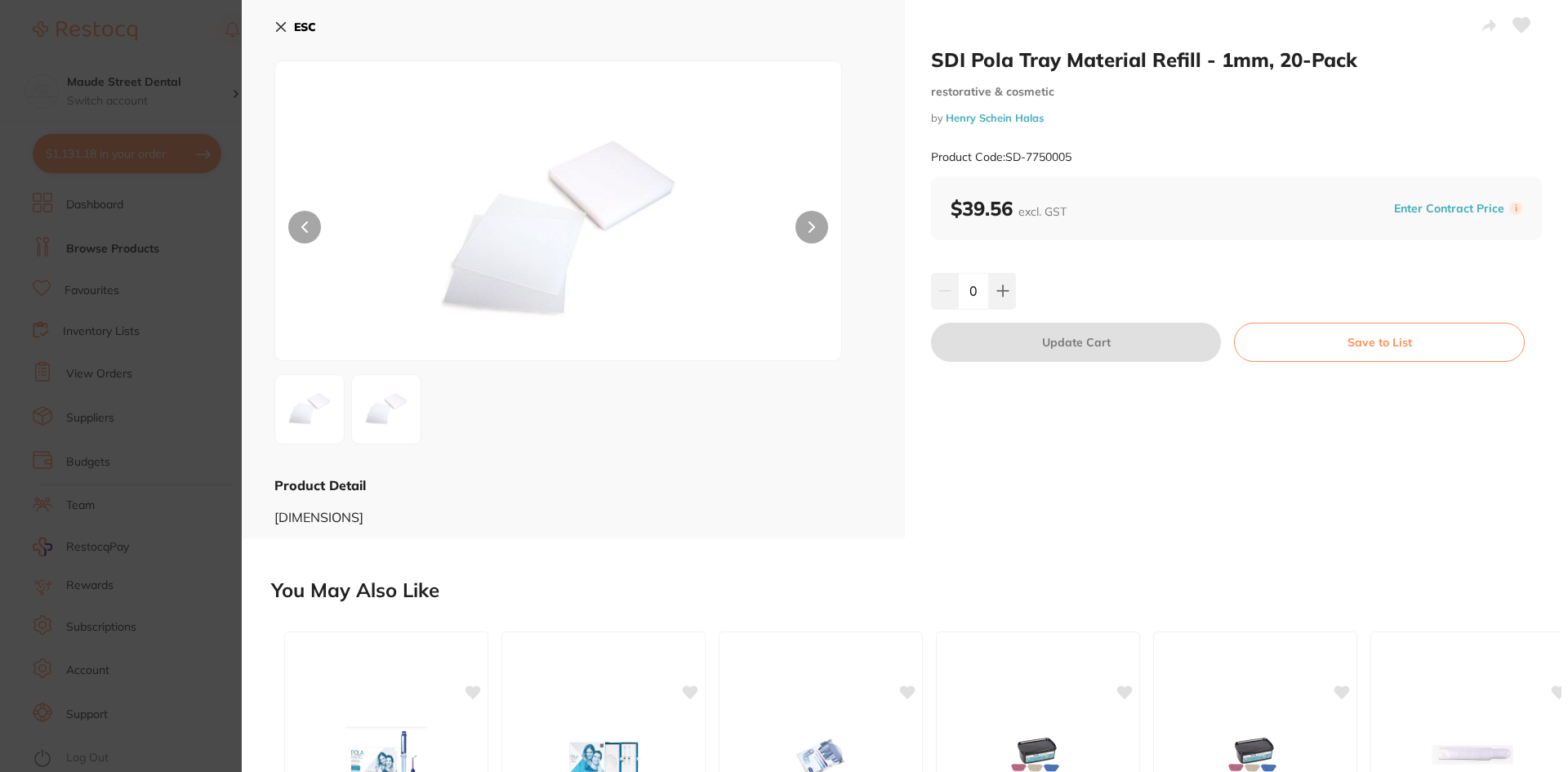 click on "ESC" at bounding box center [305, 27] 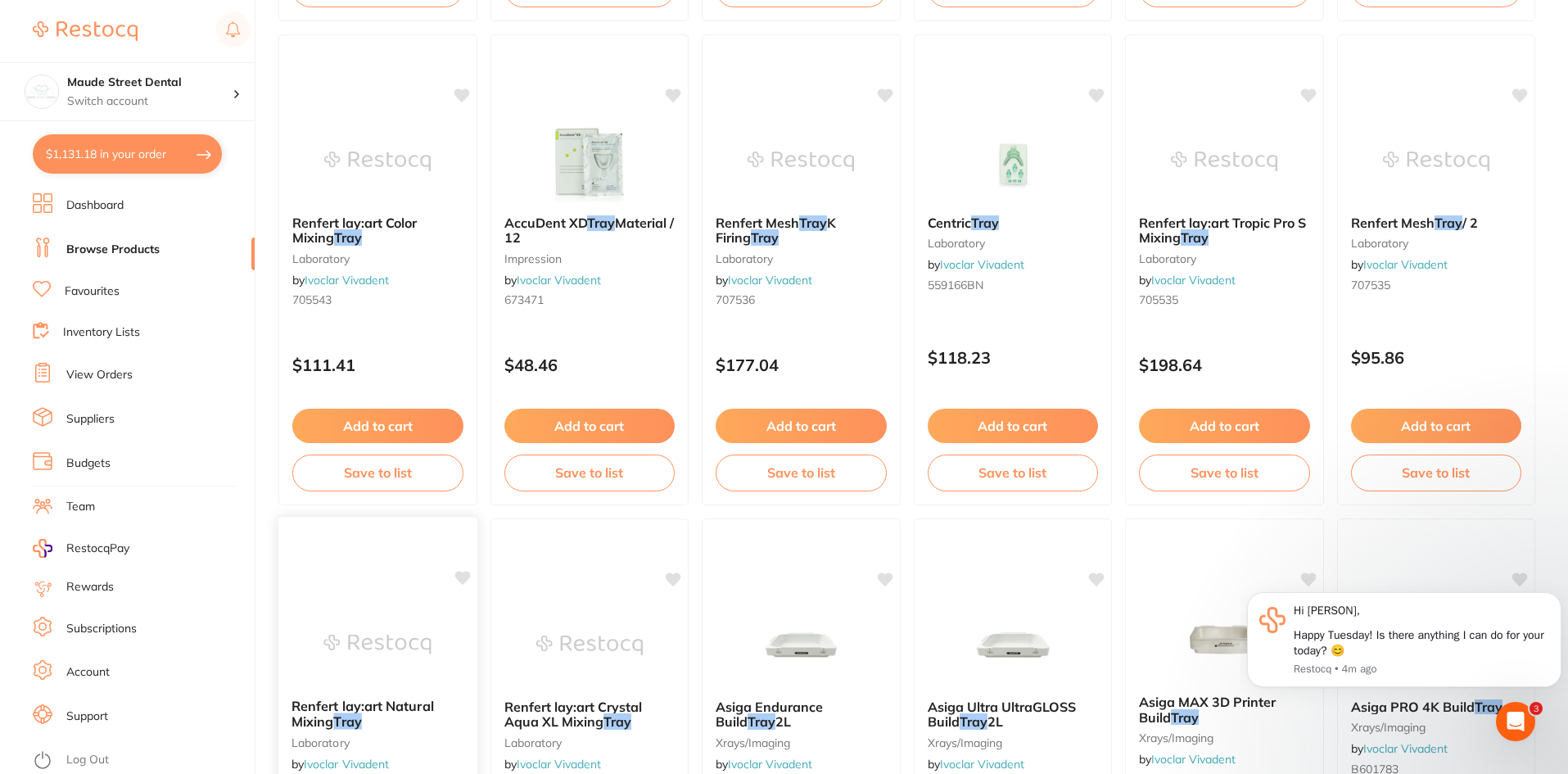 scroll, scrollTop: 3558, scrollLeft: 0, axis: vertical 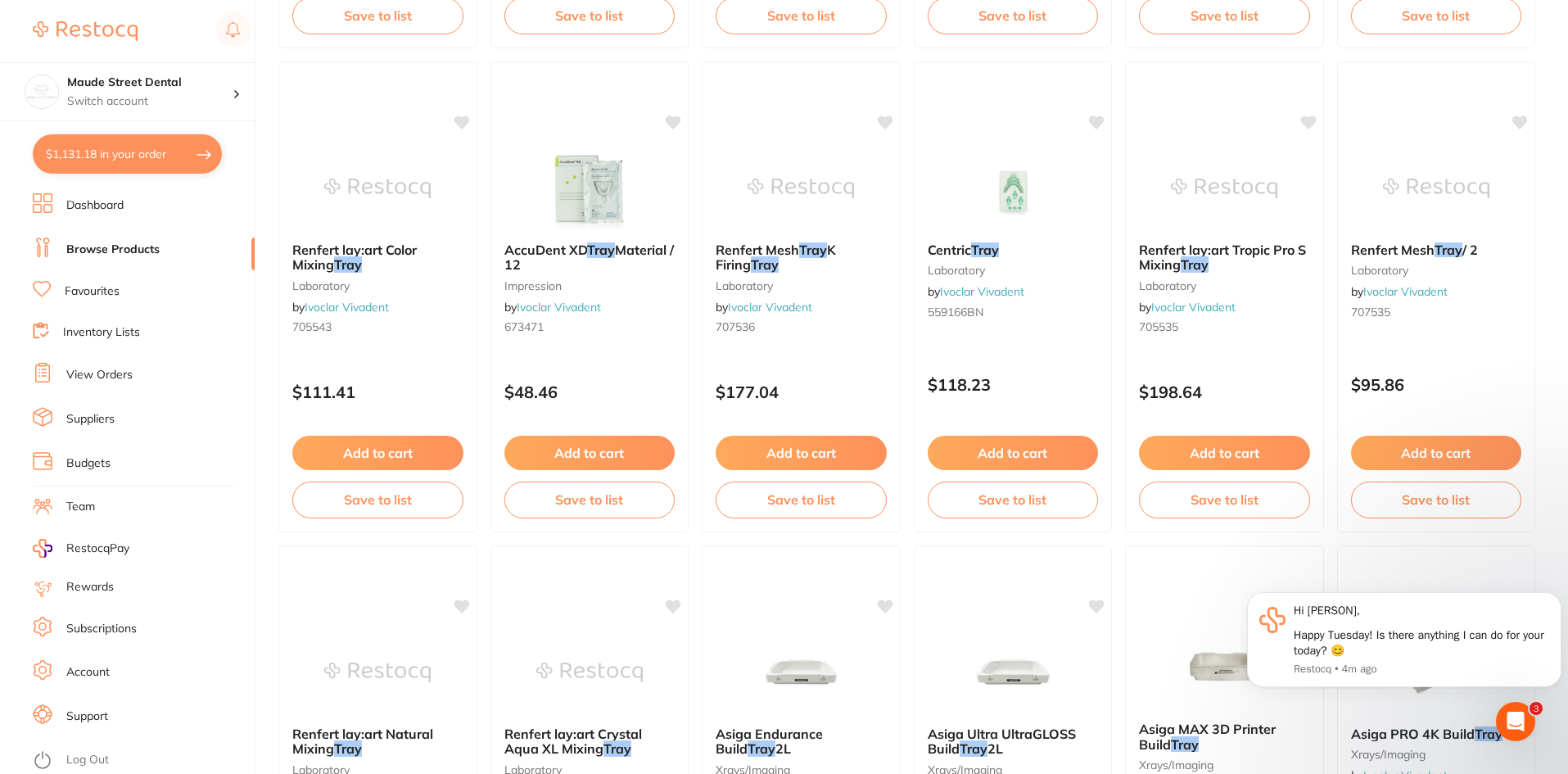 click on "Inventory Lists" at bounding box center [143, 333] 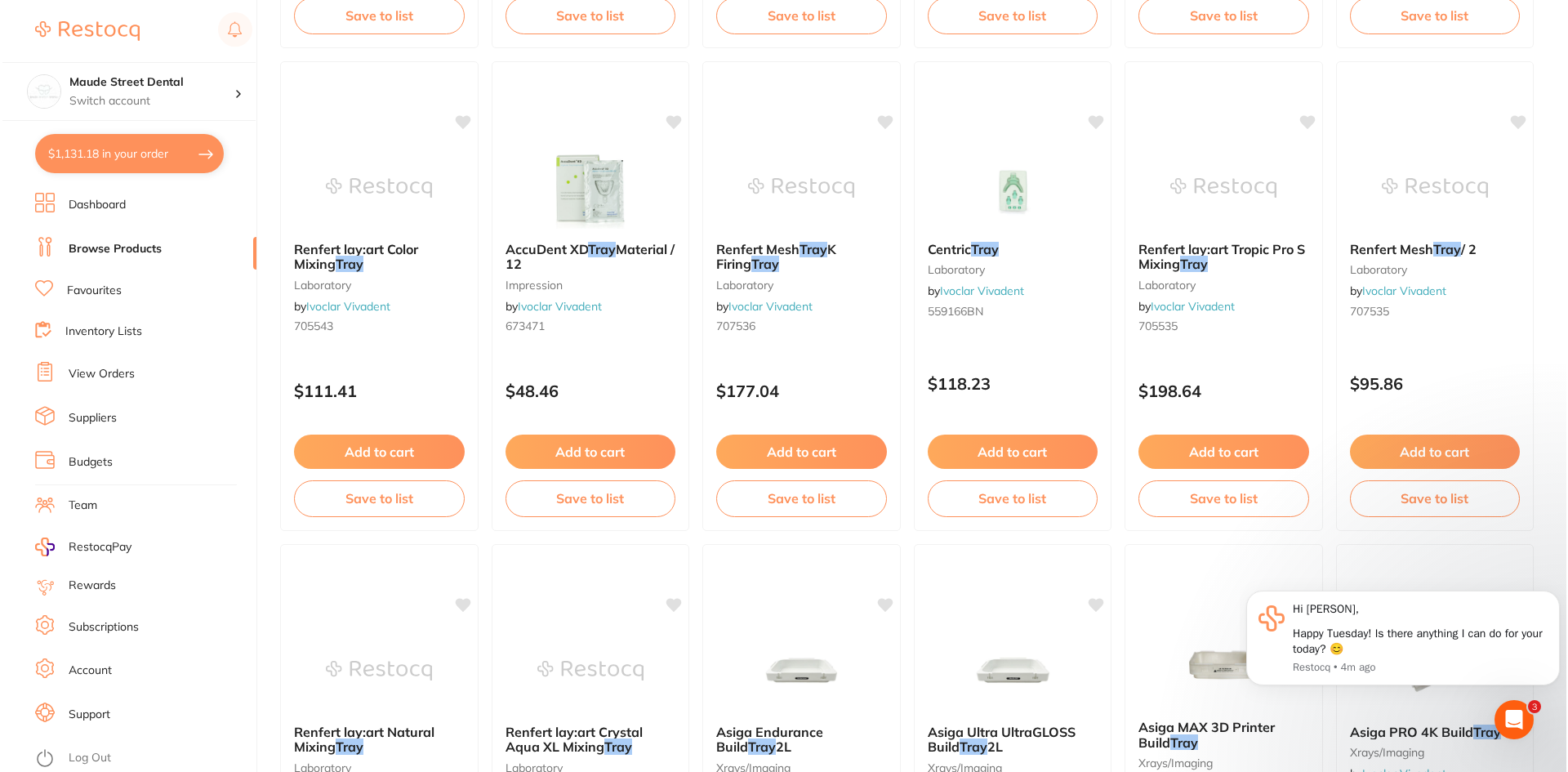 scroll, scrollTop: 0, scrollLeft: 0, axis: both 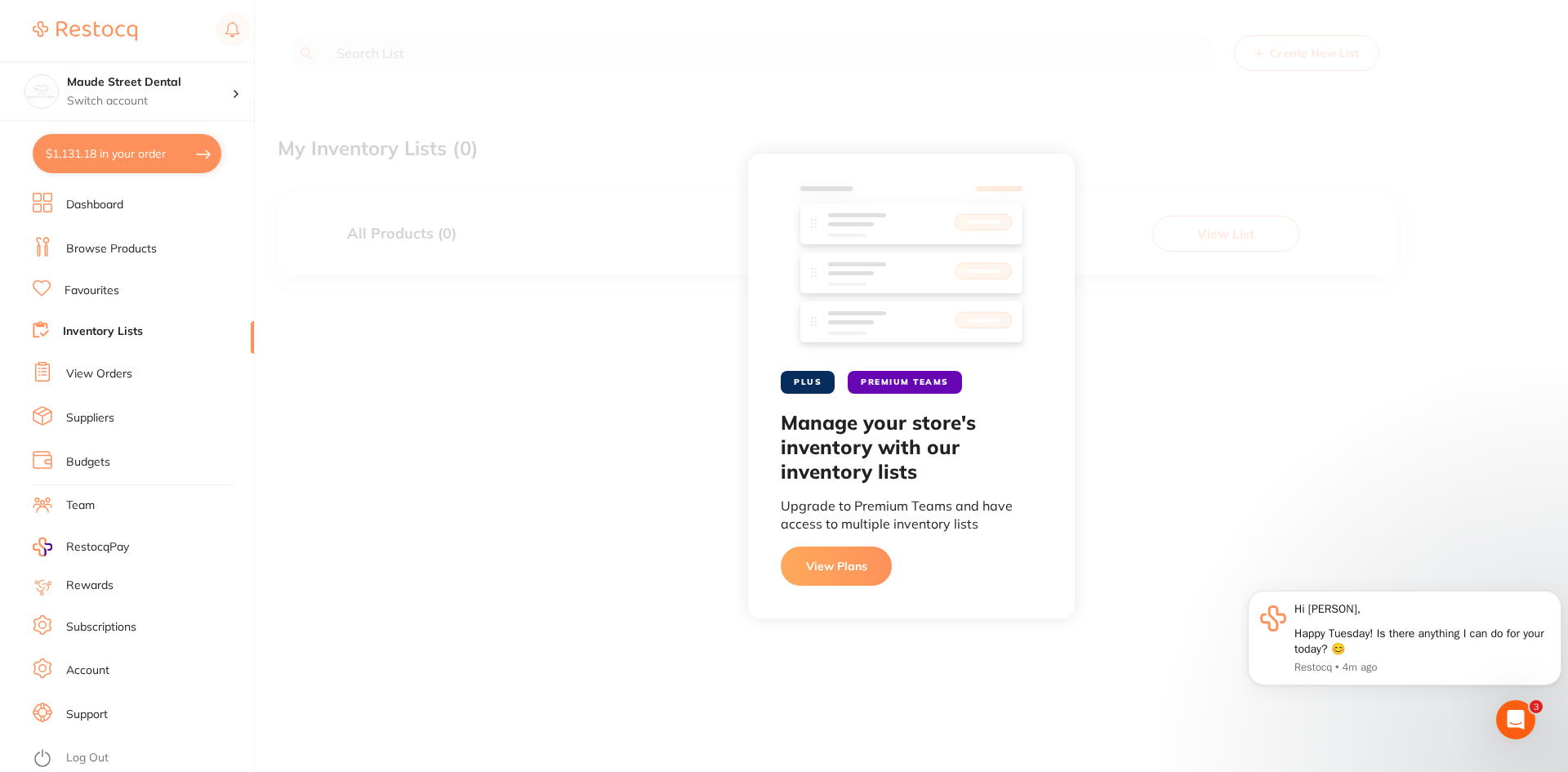 click on "View Plans" at bounding box center [836, 566] 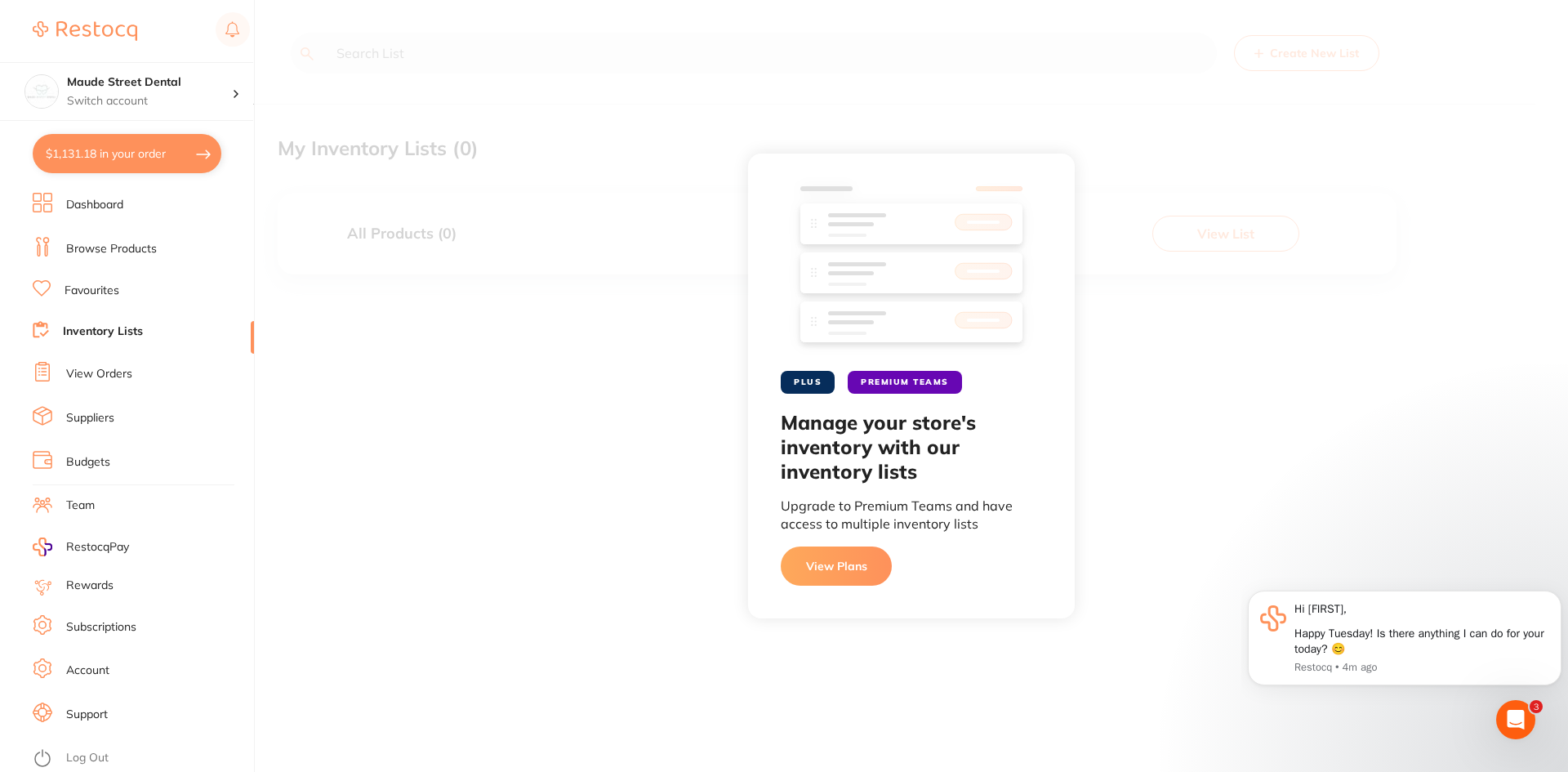 scroll, scrollTop: 0, scrollLeft: 0, axis: both 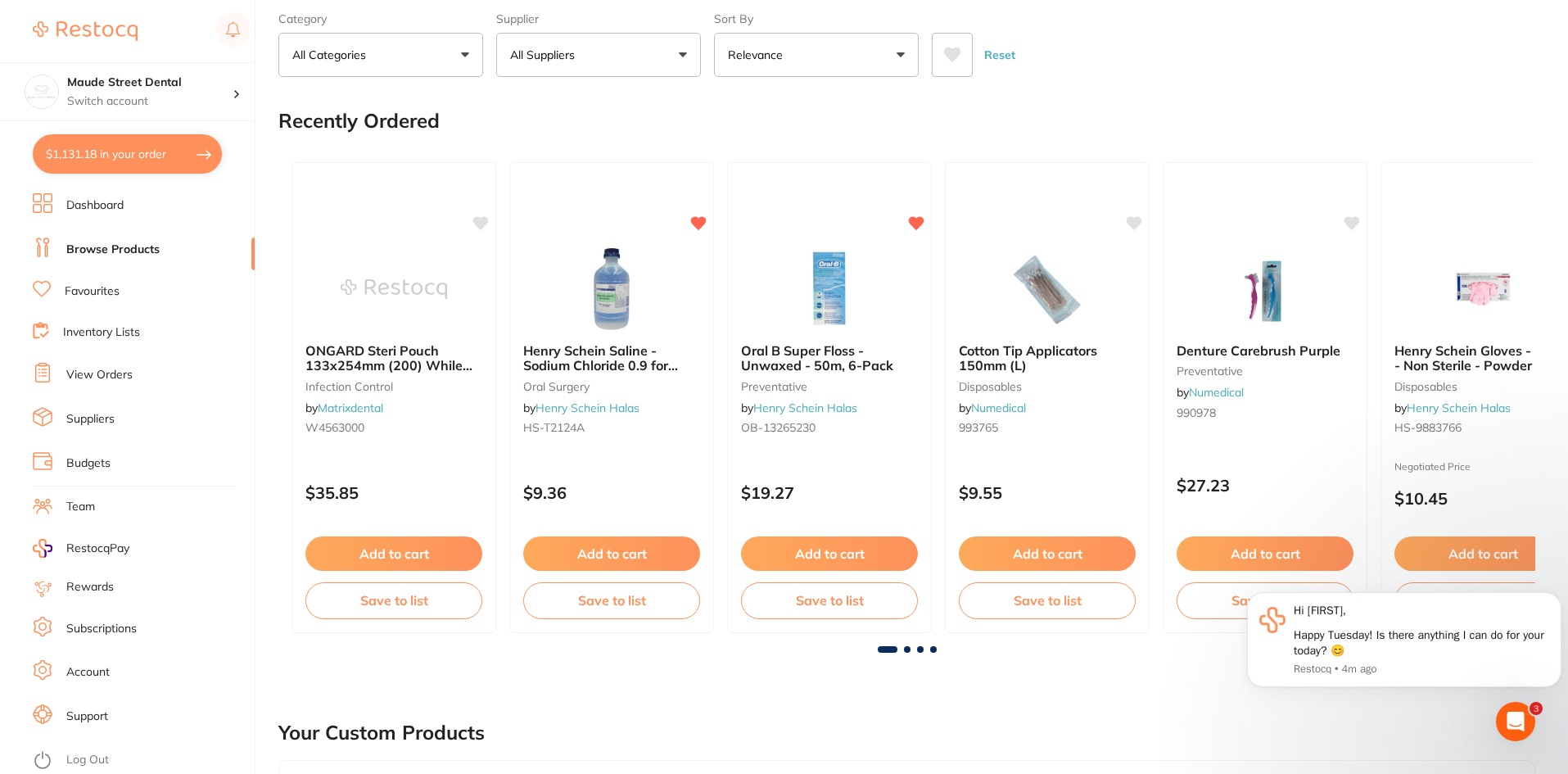 click on "All Categories" at bounding box center [381, 55] 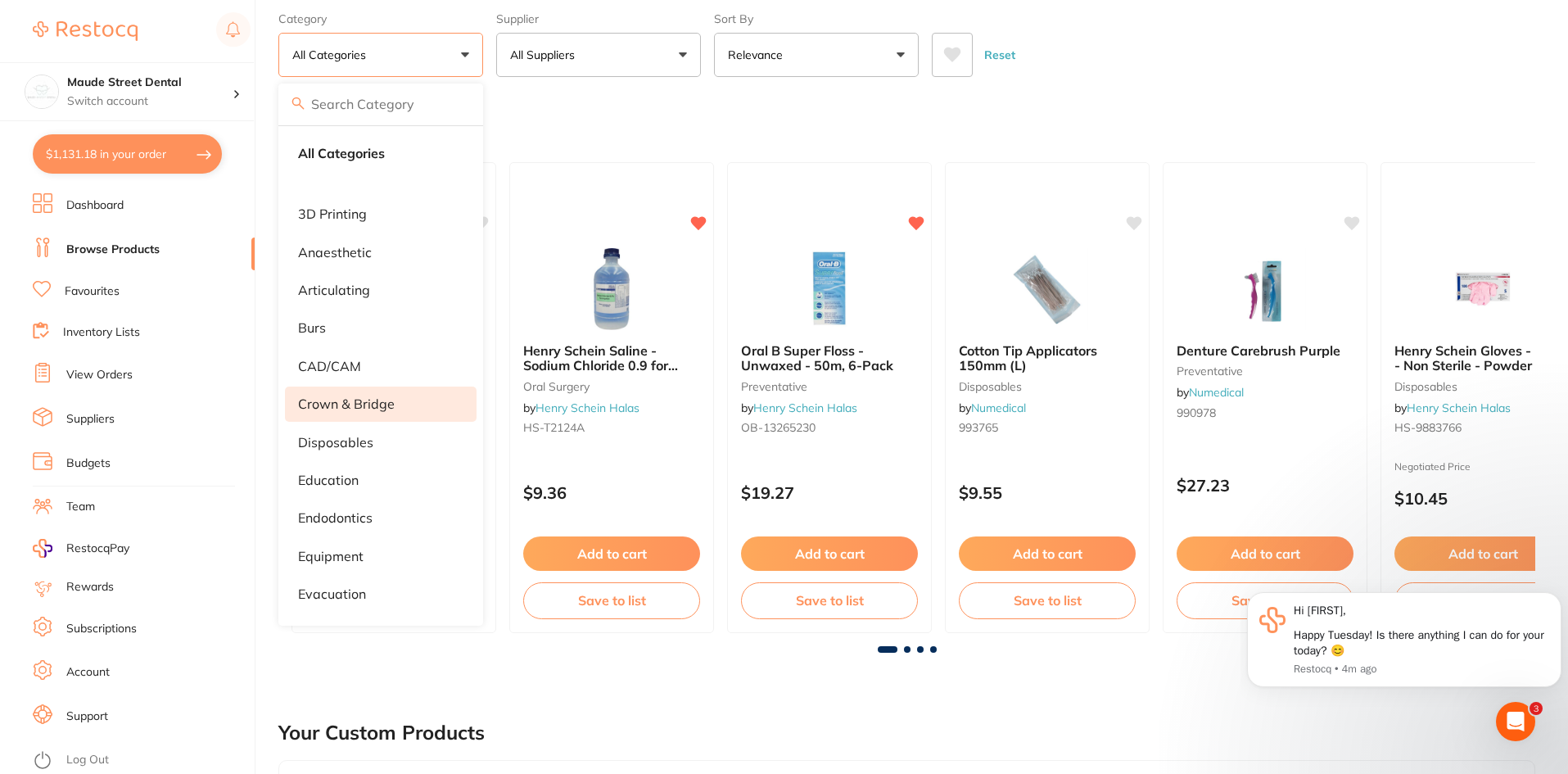 click on "crown & bridge" at bounding box center [346, 404] 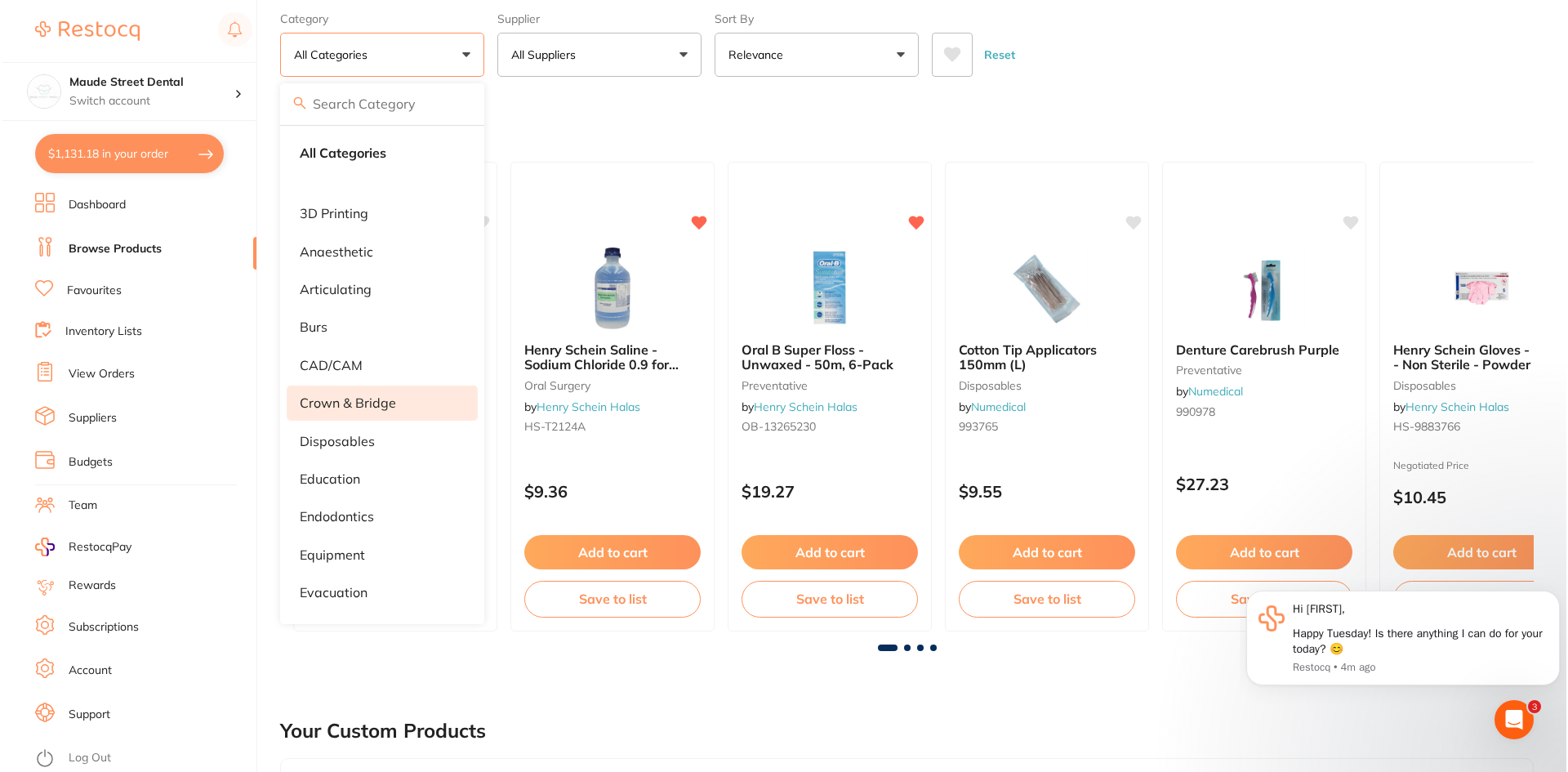 scroll, scrollTop: 0, scrollLeft: 0, axis: both 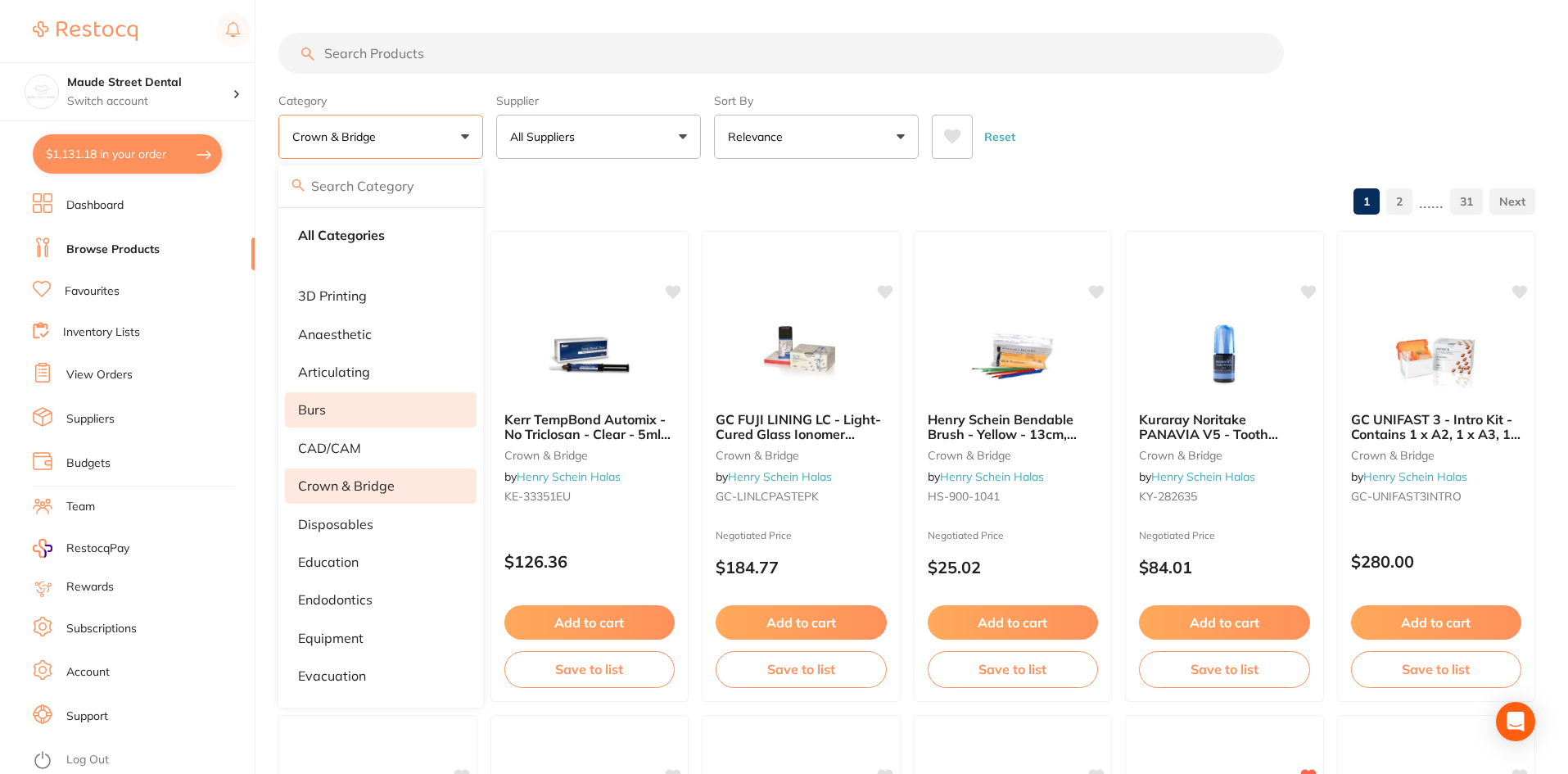 click on "burs" at bounding box center [381, 410] 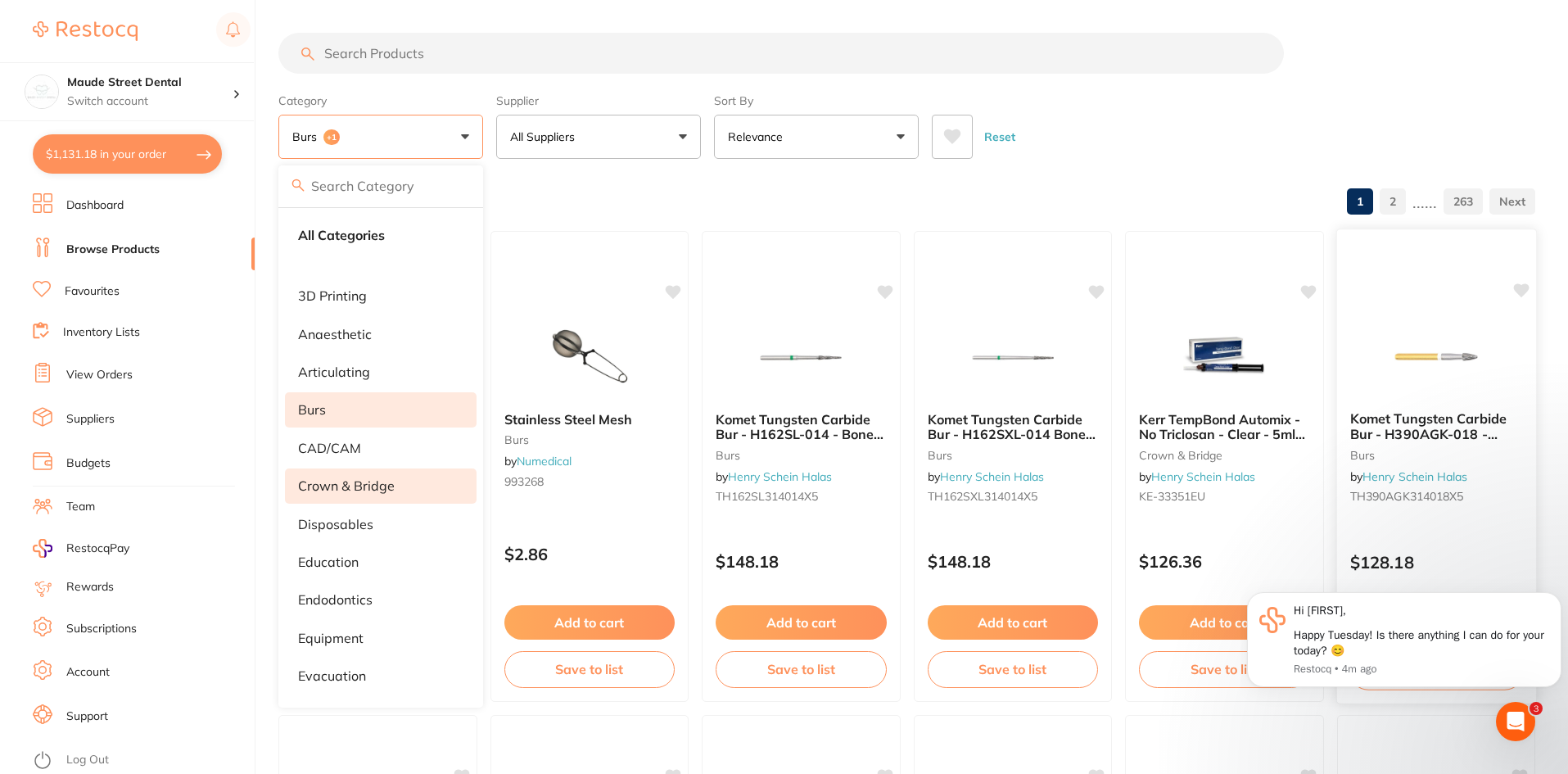 scroll, scrollTop: 0, scrollLeft: 0, axis: both 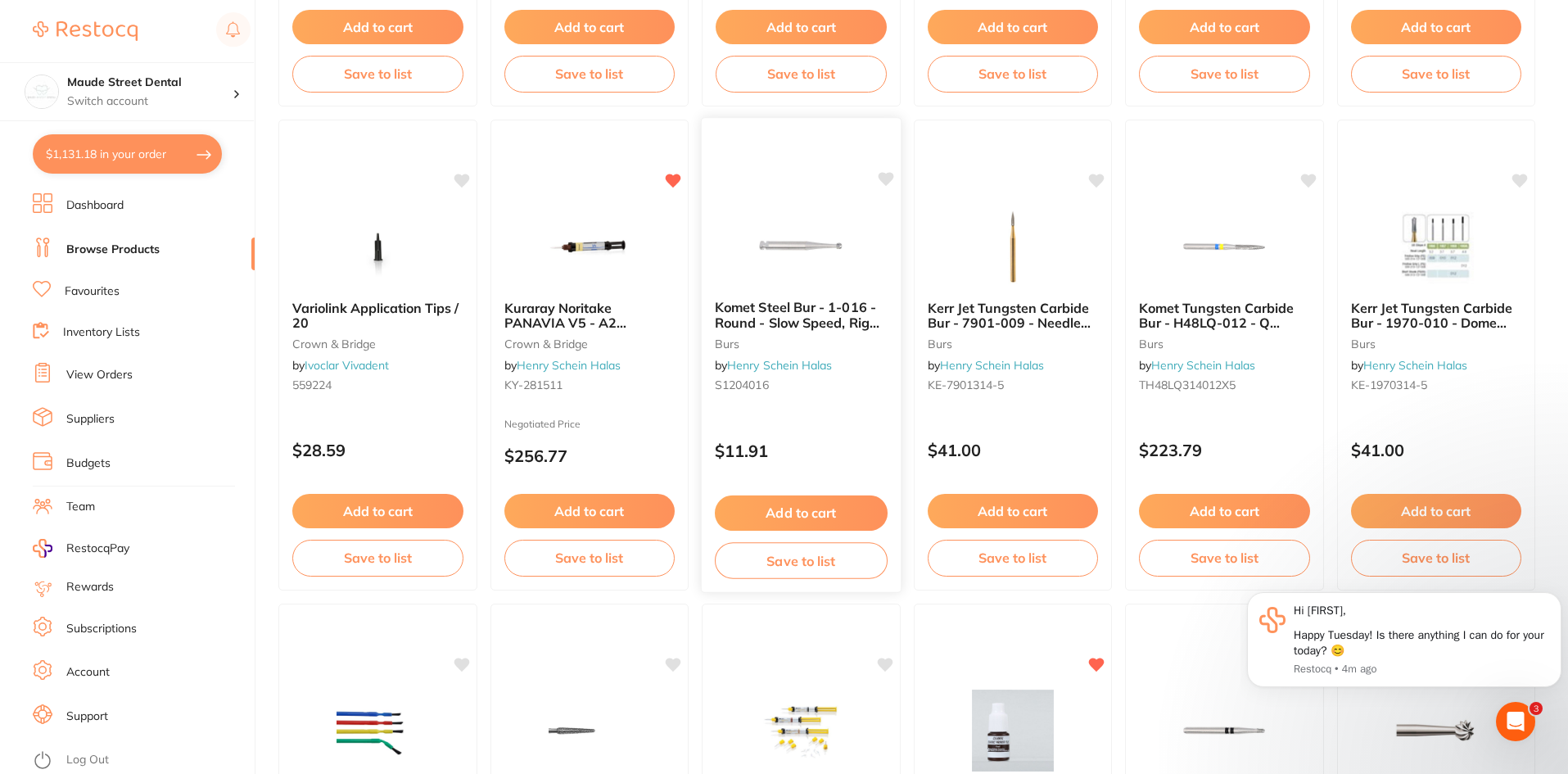 click at bounding box center (801, 245) 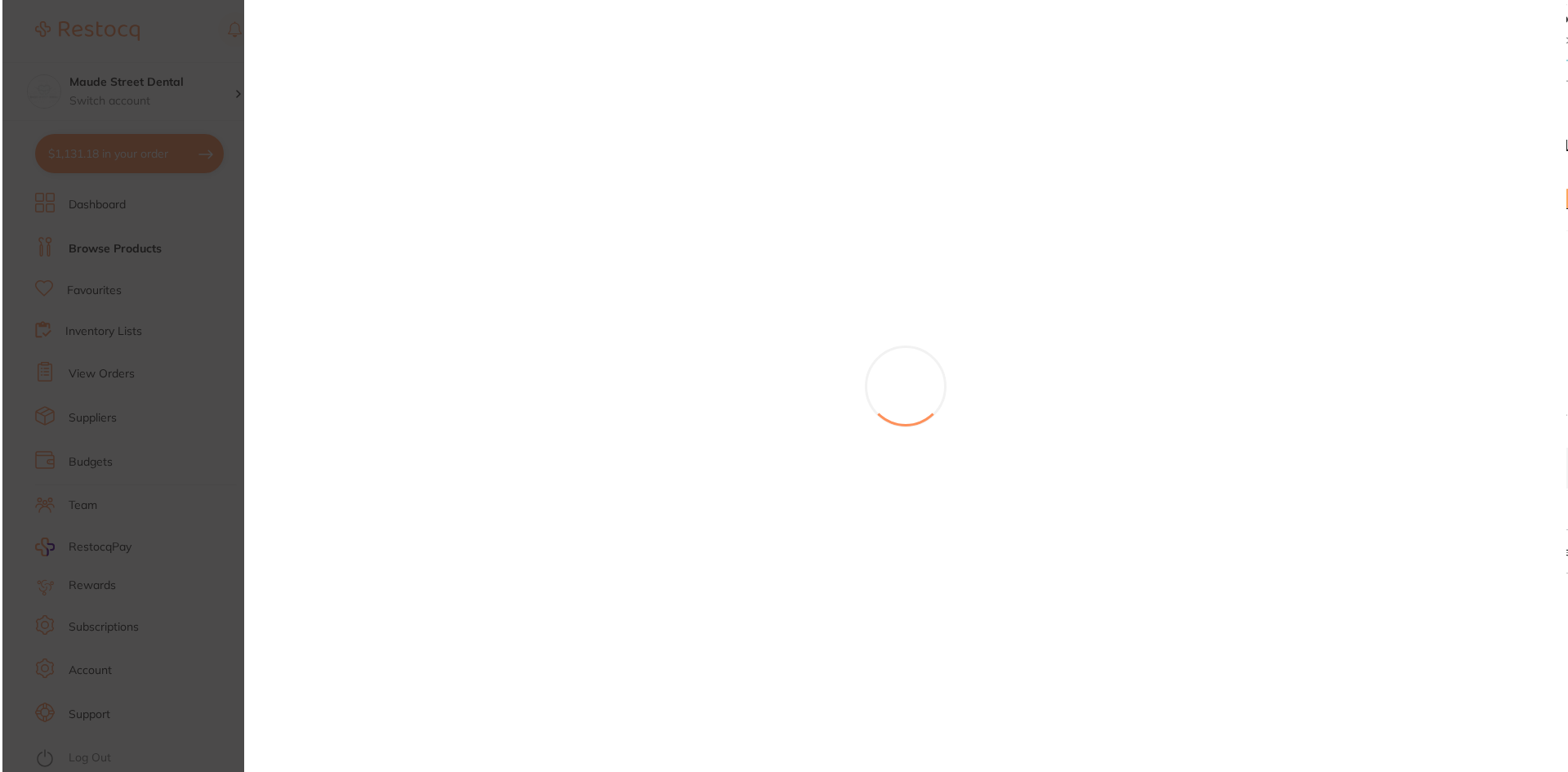 scroll, scrollTop: 0, scrollLeft: 0, axis: both 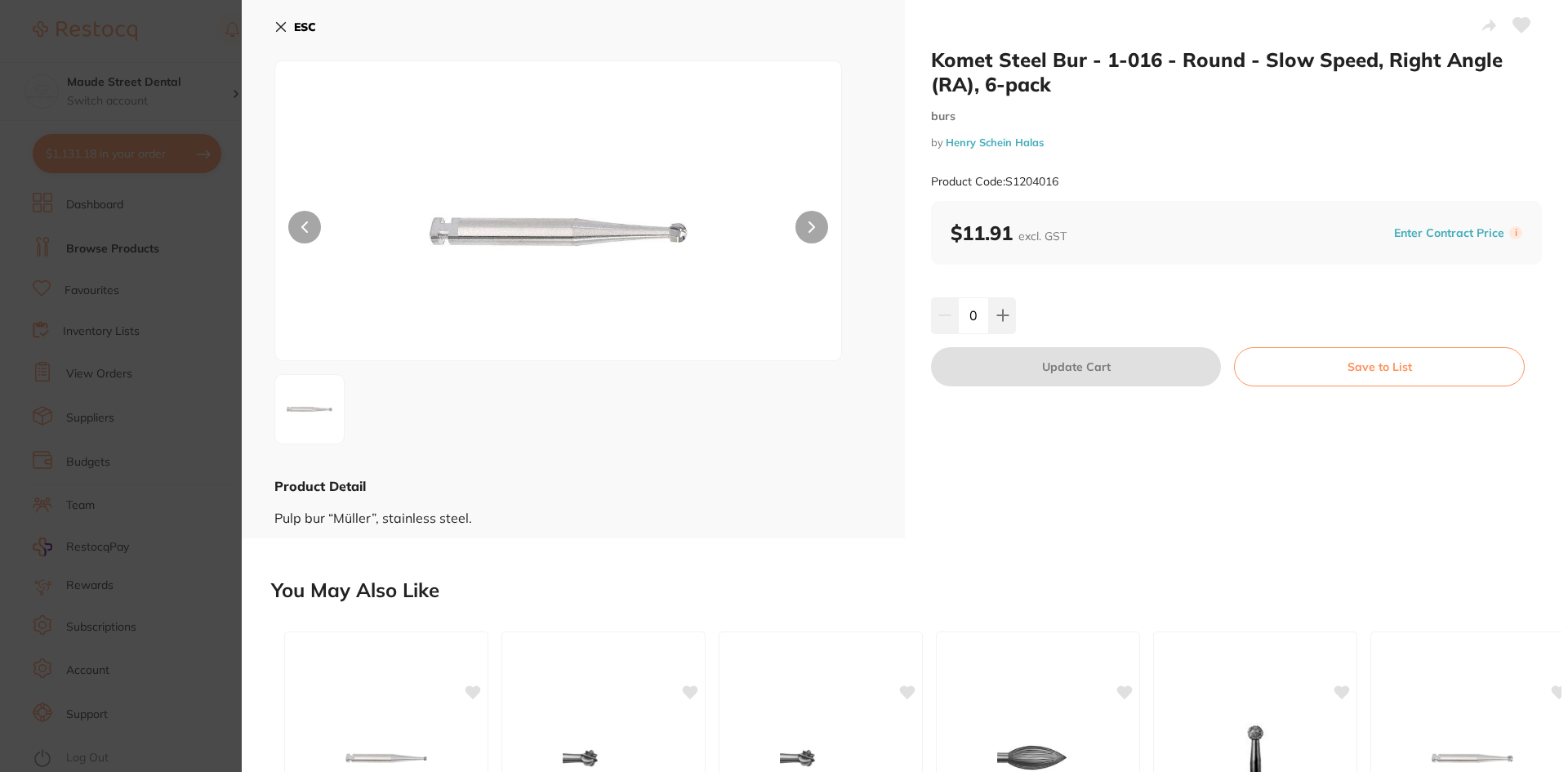click on "ESC         Product Detail
Pulp bur “Müller”, stainless steel." at bounding box center (573, 269) 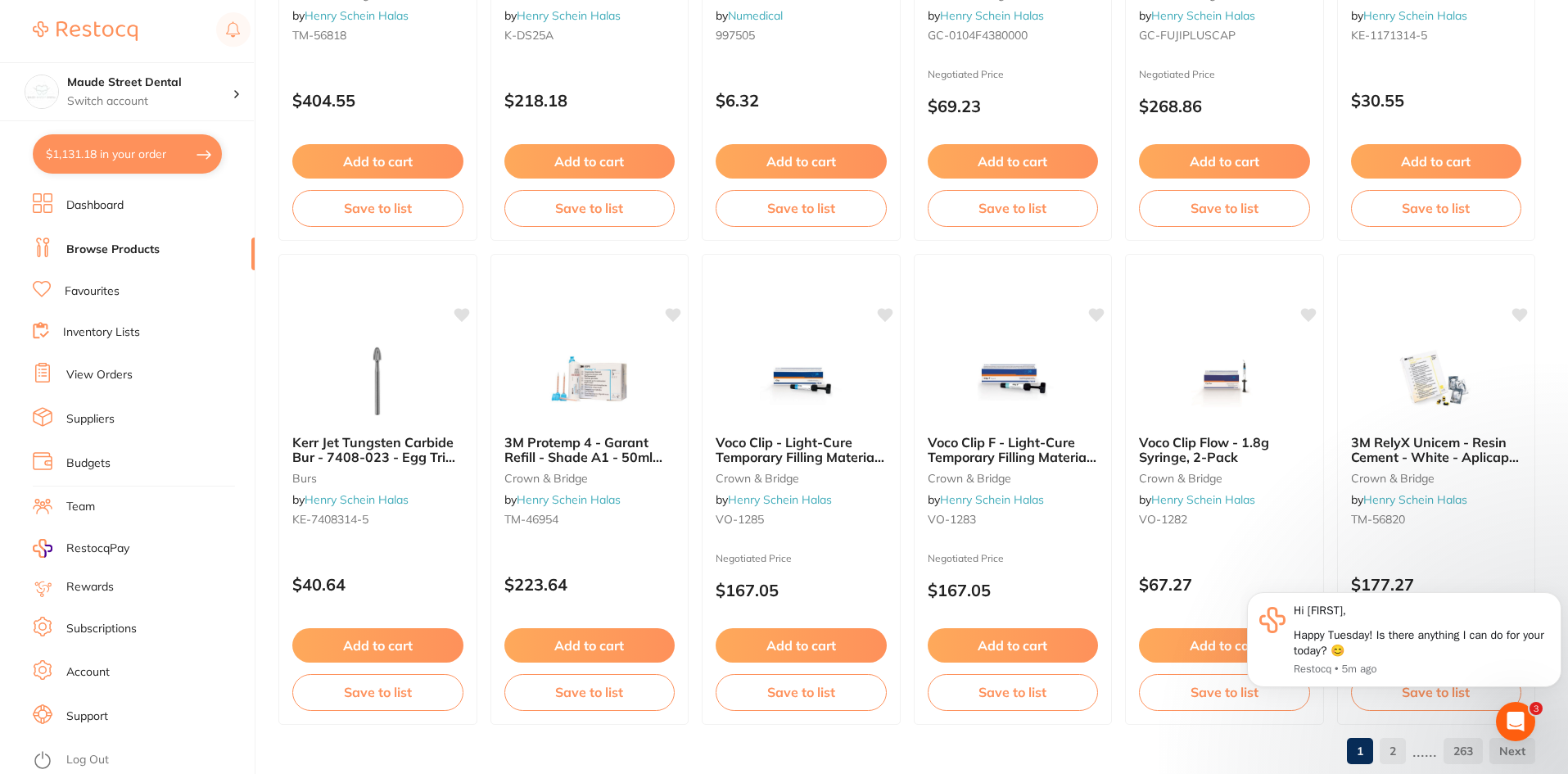 scroll, scrollTop: 3886, scrollLeft: 0, axis: vertical 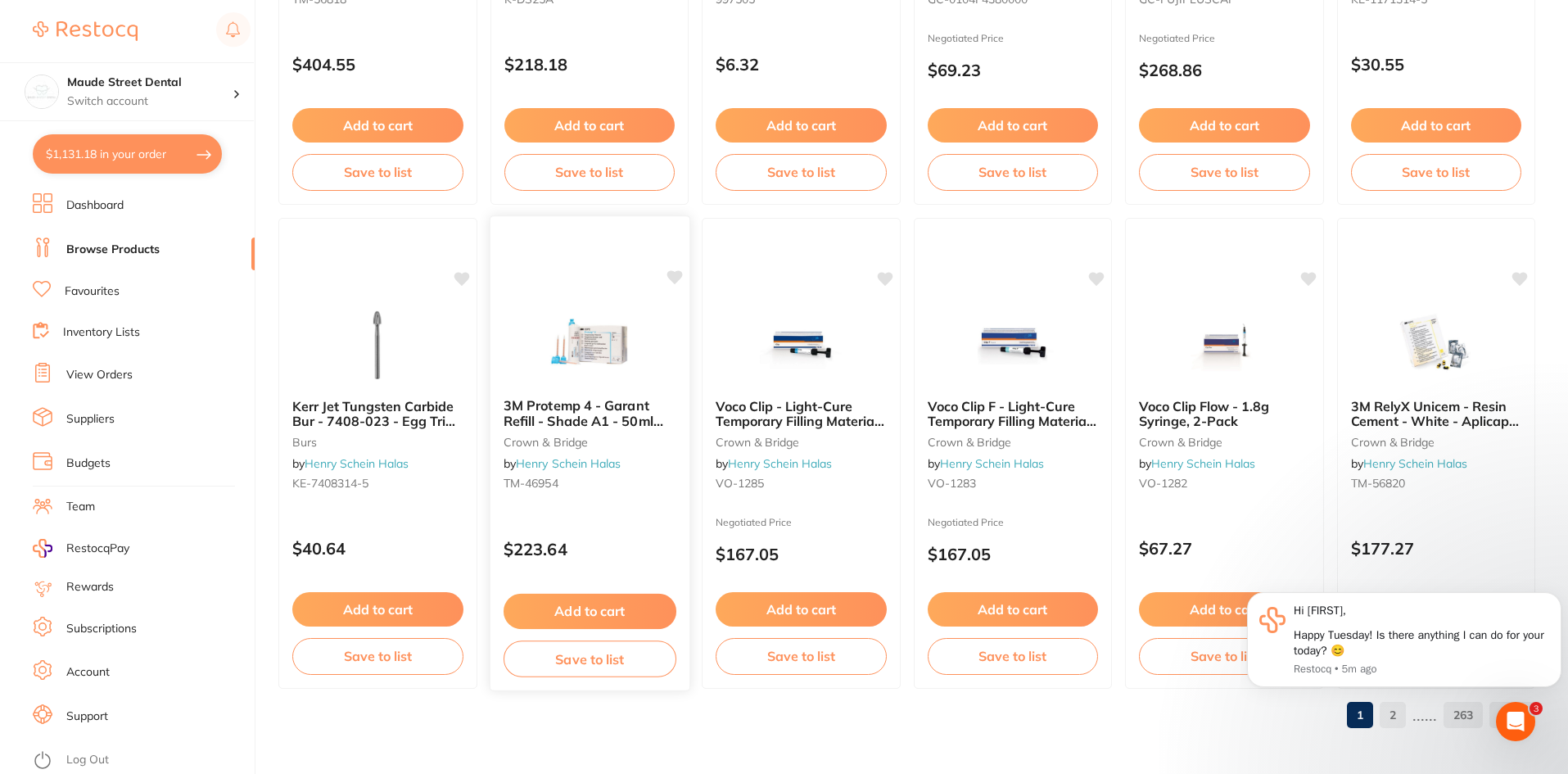 click at bounding box center [589, 343] 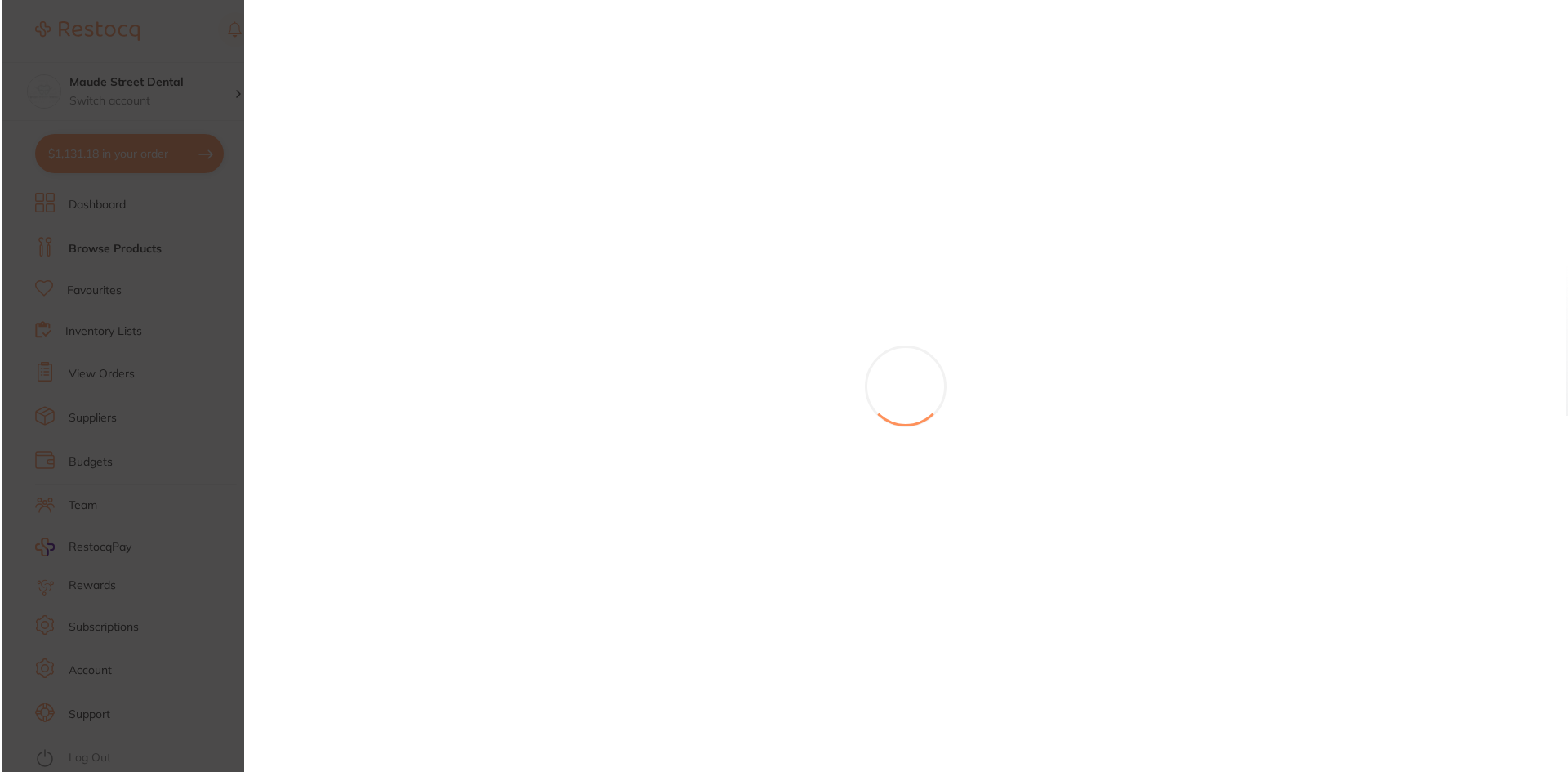scroll, scrollTop: 0, scrollLeft: 0, axis: both 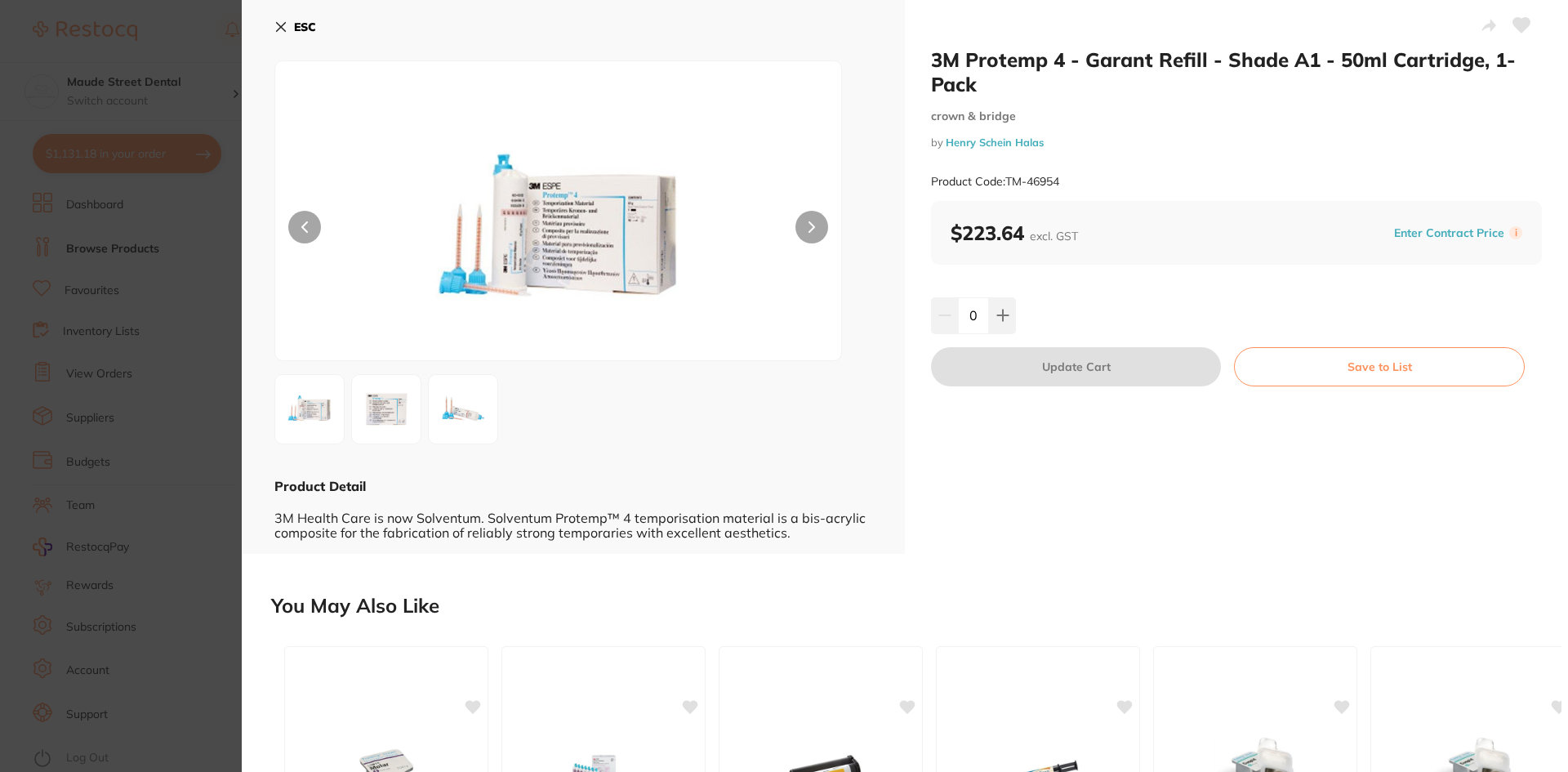 click on "ESC         Product Detail
3M Health Care is now SolventumSolventum Protemp™ 4 temporisation material is a bis-acrylic composite for the fabrication of reliably strong temporaries with excellent aesthetics." at bounding box center (573, 277) 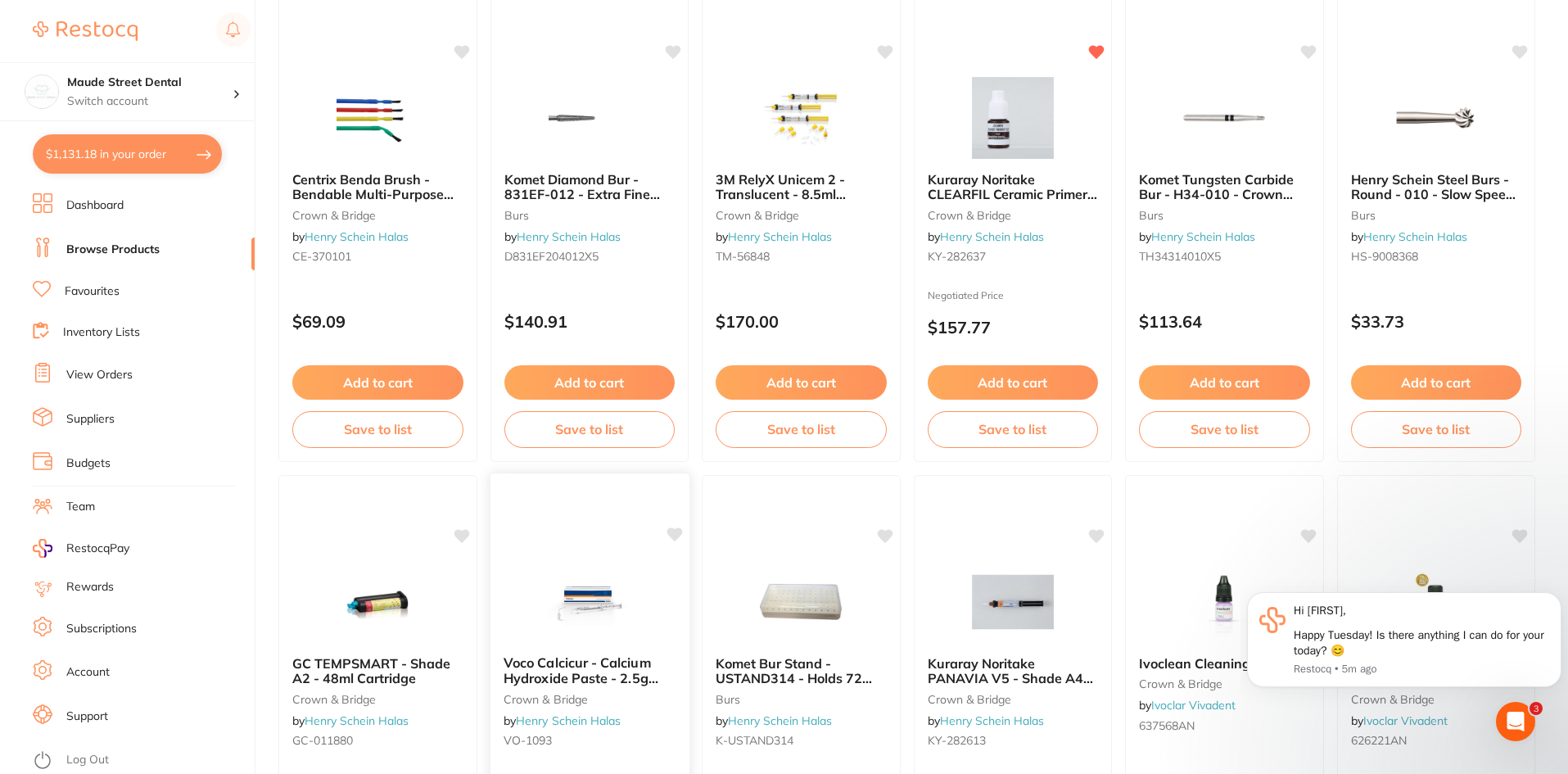 scroll, scrollTop: 2657, scrollLeft: 0, axis: vertical 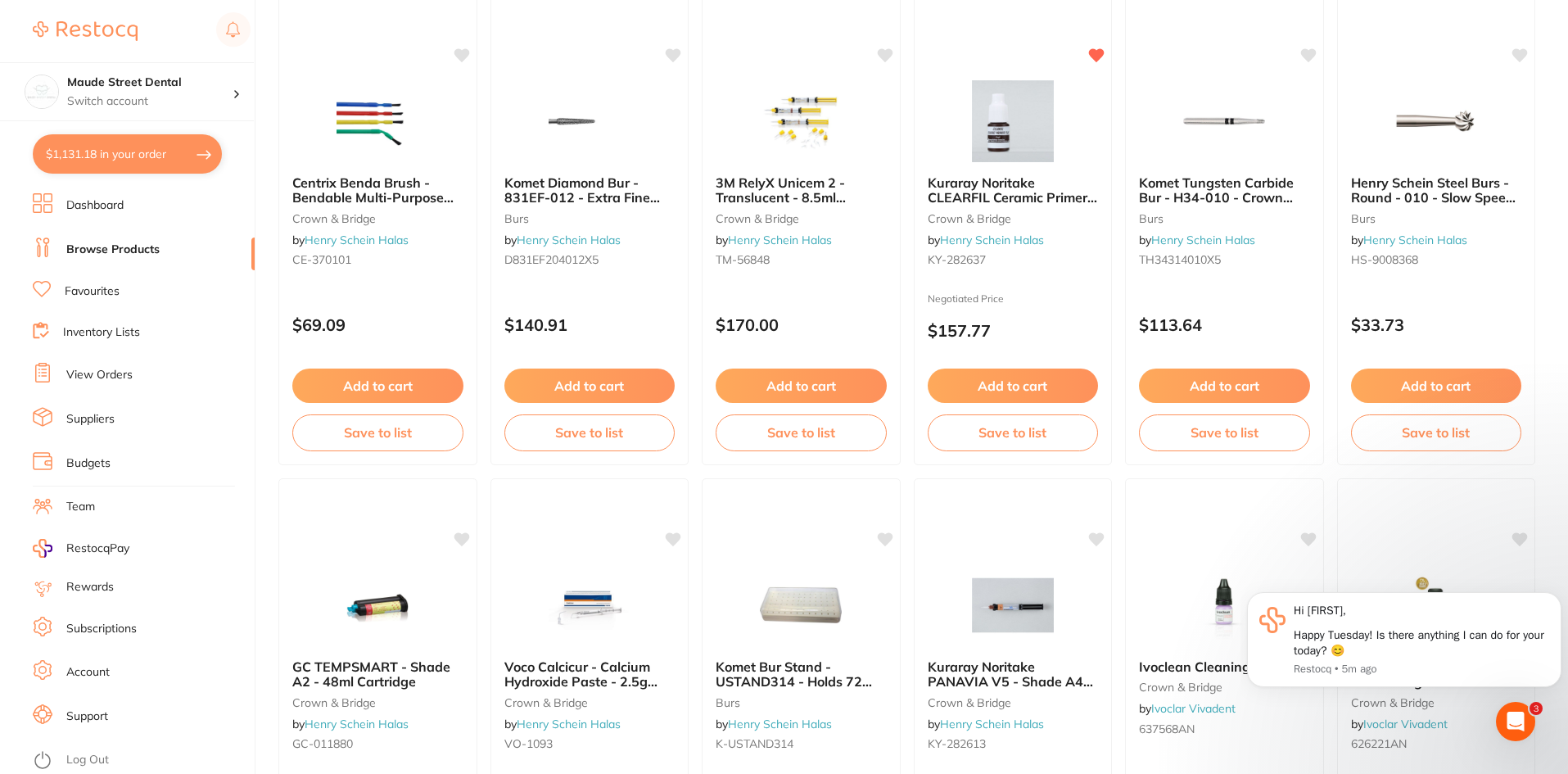click on "Suppliers" at bounding box center [90, 419] 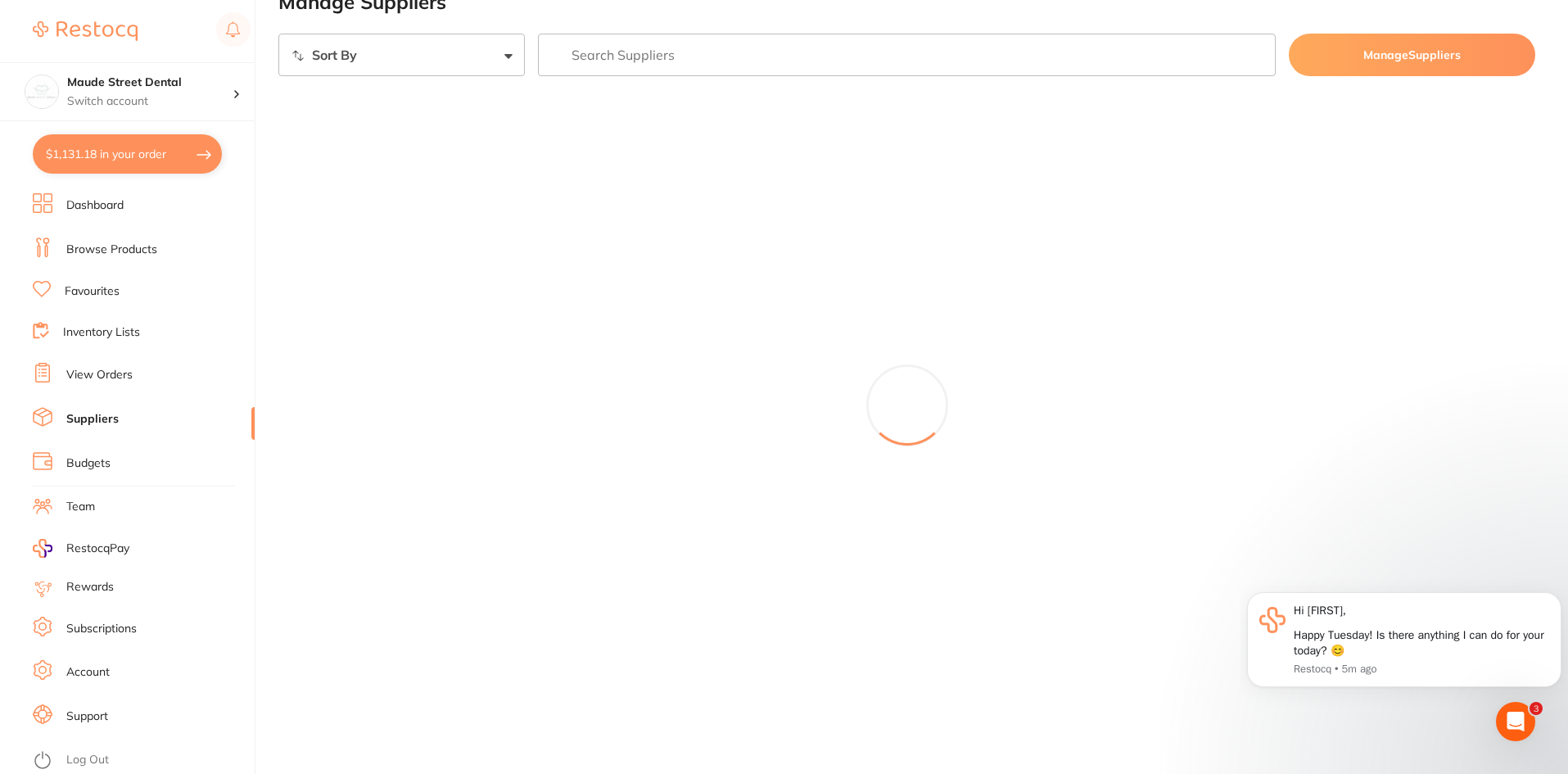 scroll, scrollTop: 0, scrollLeft: 0, axis: both 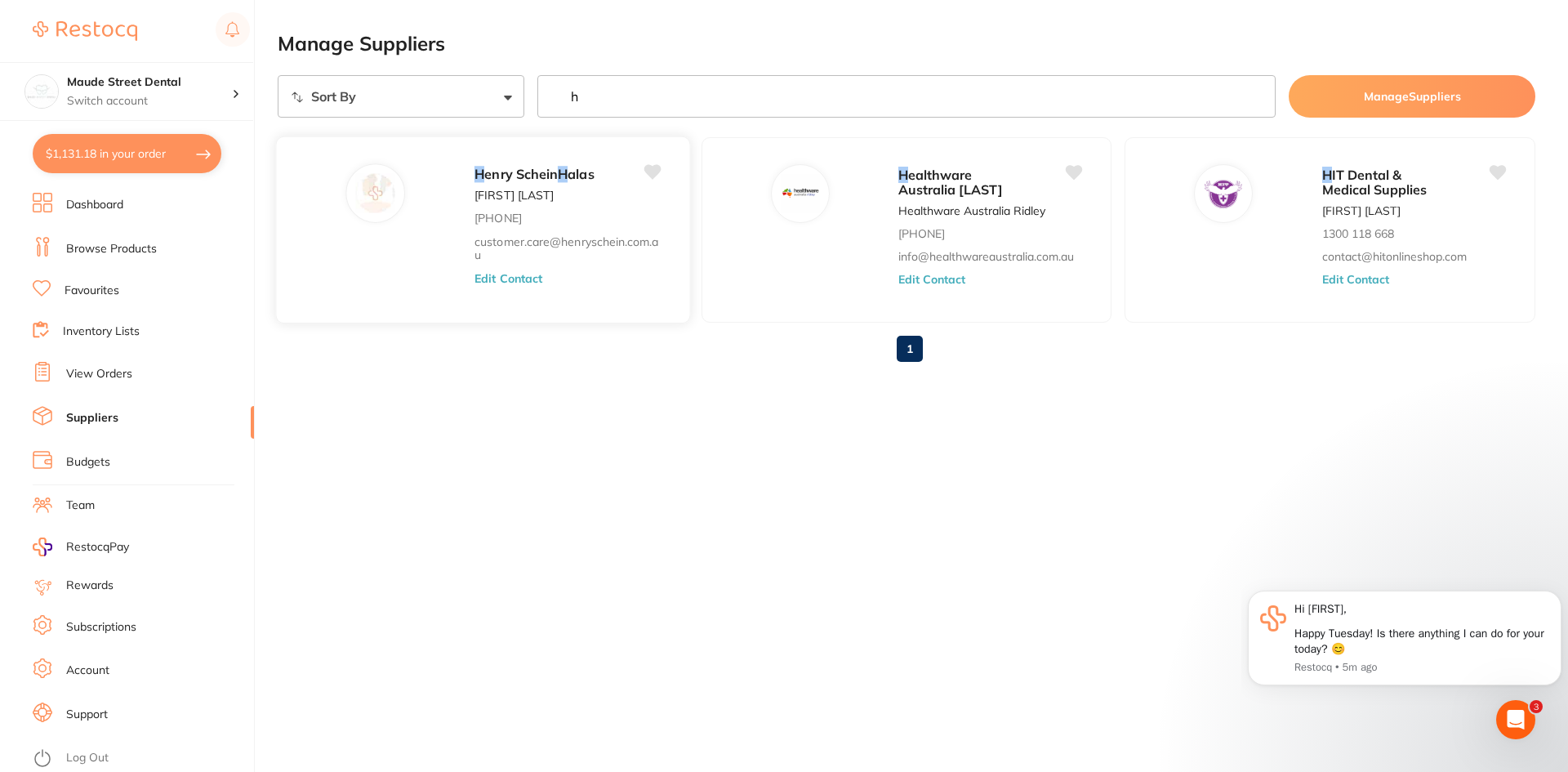 type on "h" 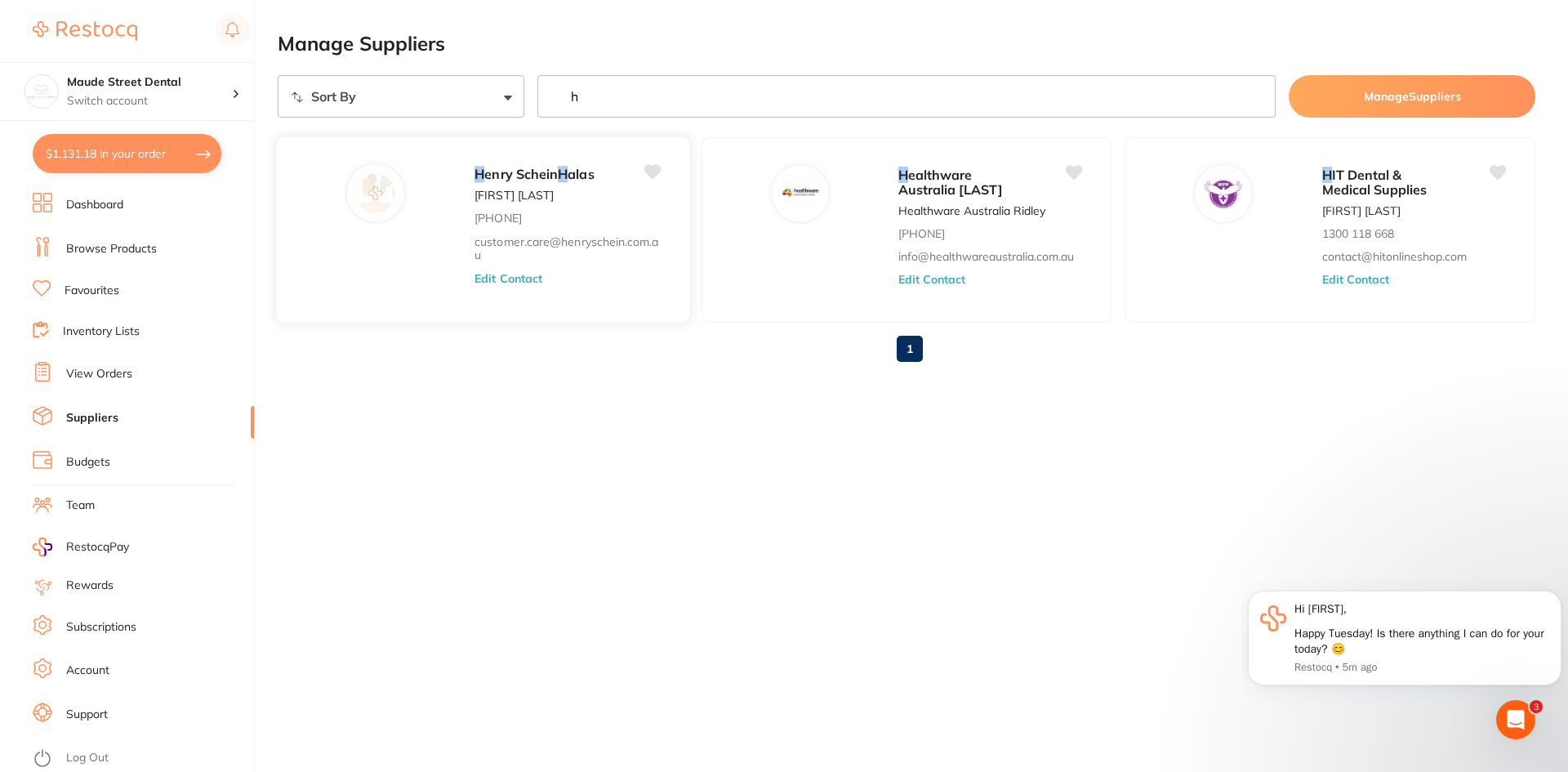 click at bounding box center (376, 194) 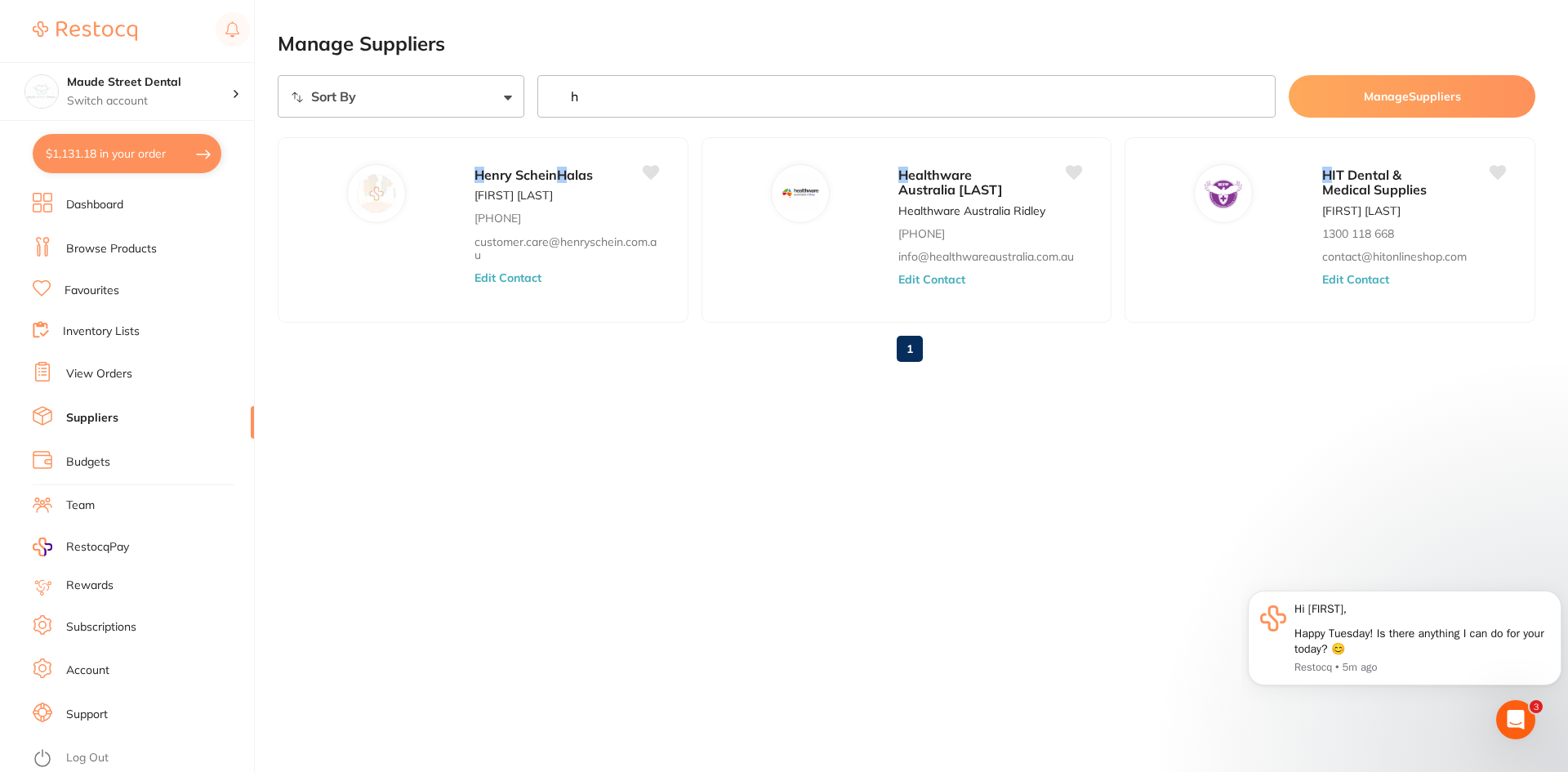 click on "Browse Products" at bounding box center [111, 249] 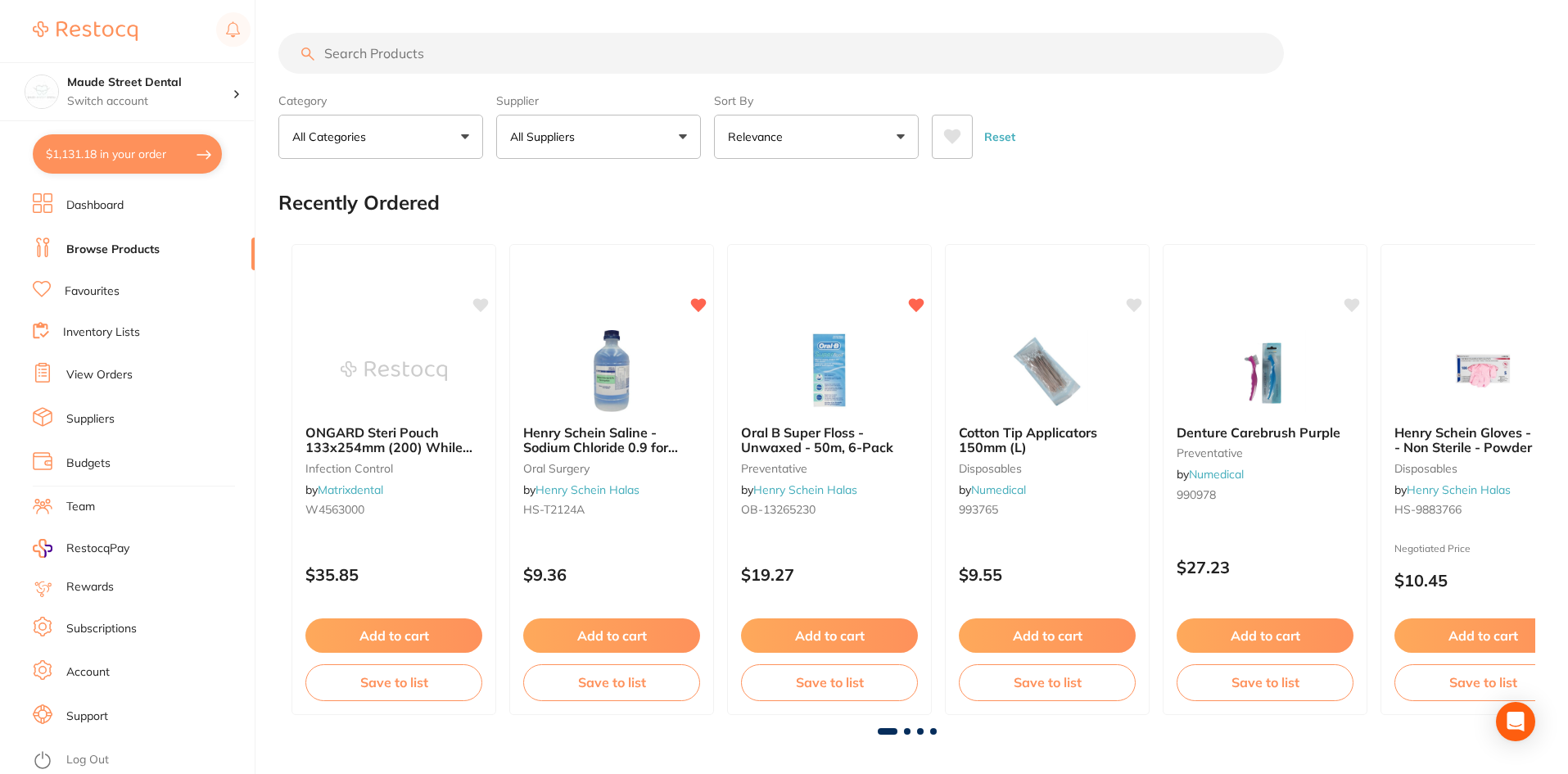 click at bounding box center (781, 53) 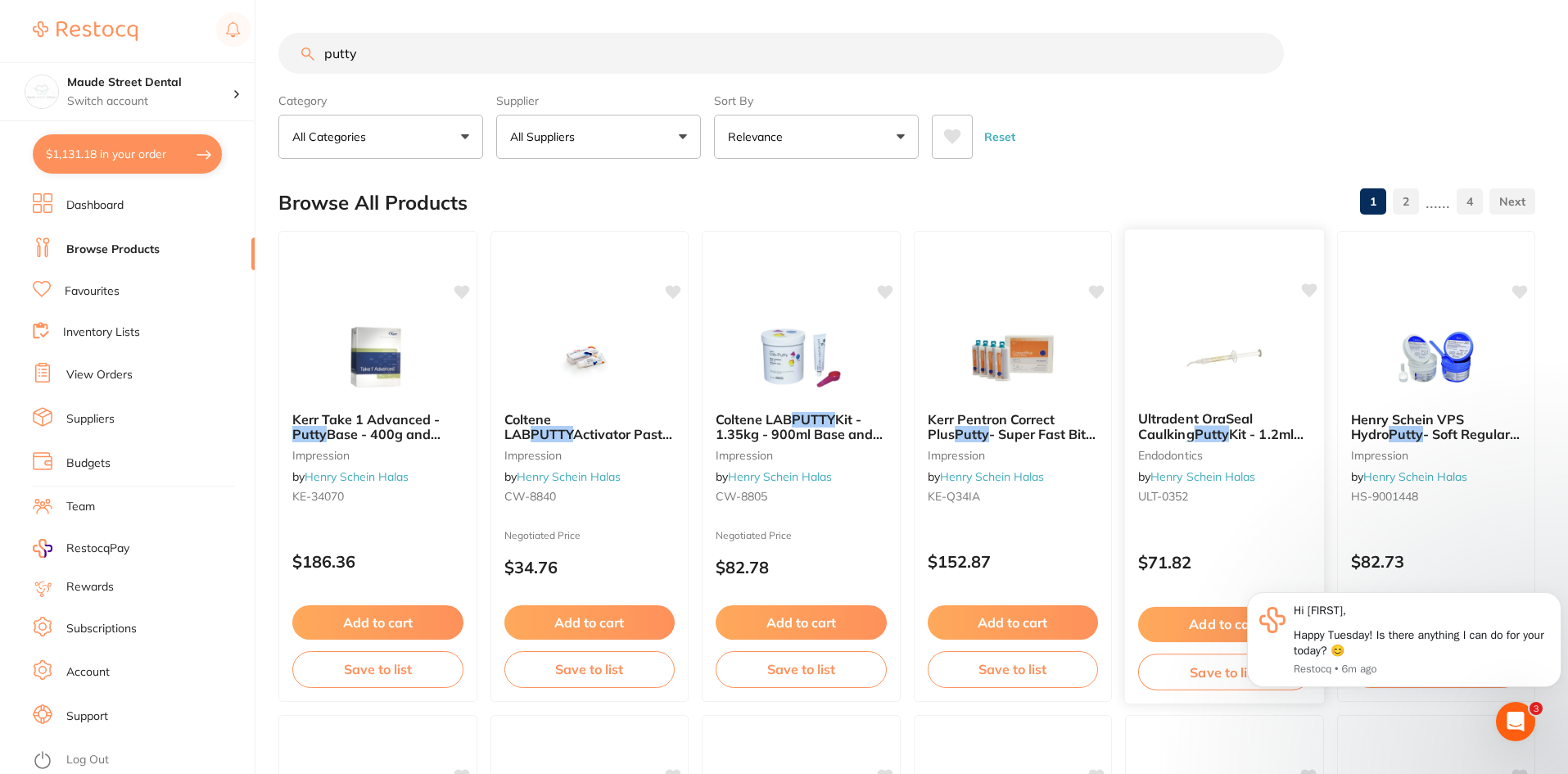 scroll, scrollTop: 0, scrollLeft: 0, axis: both 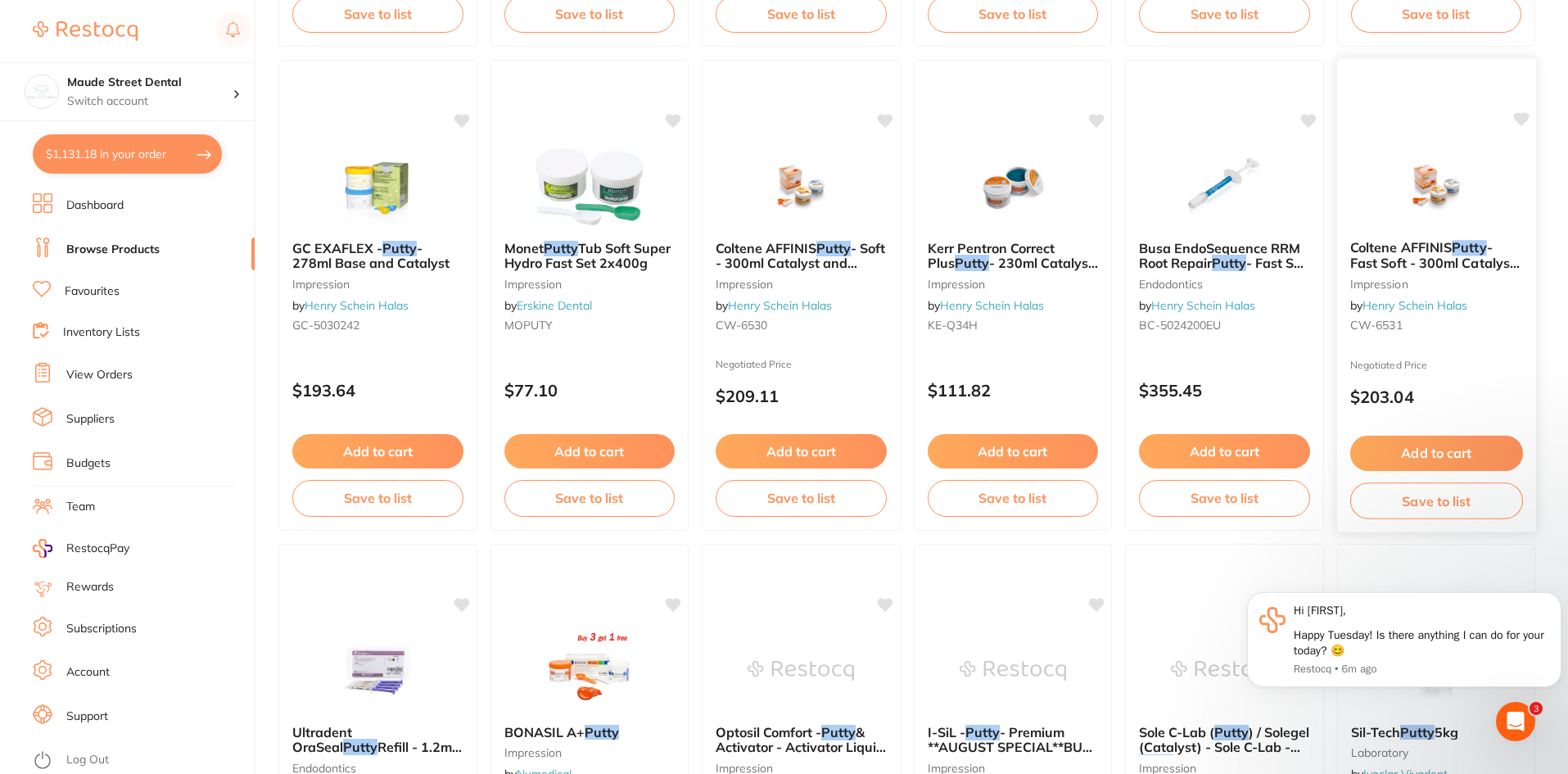 type on "putty" 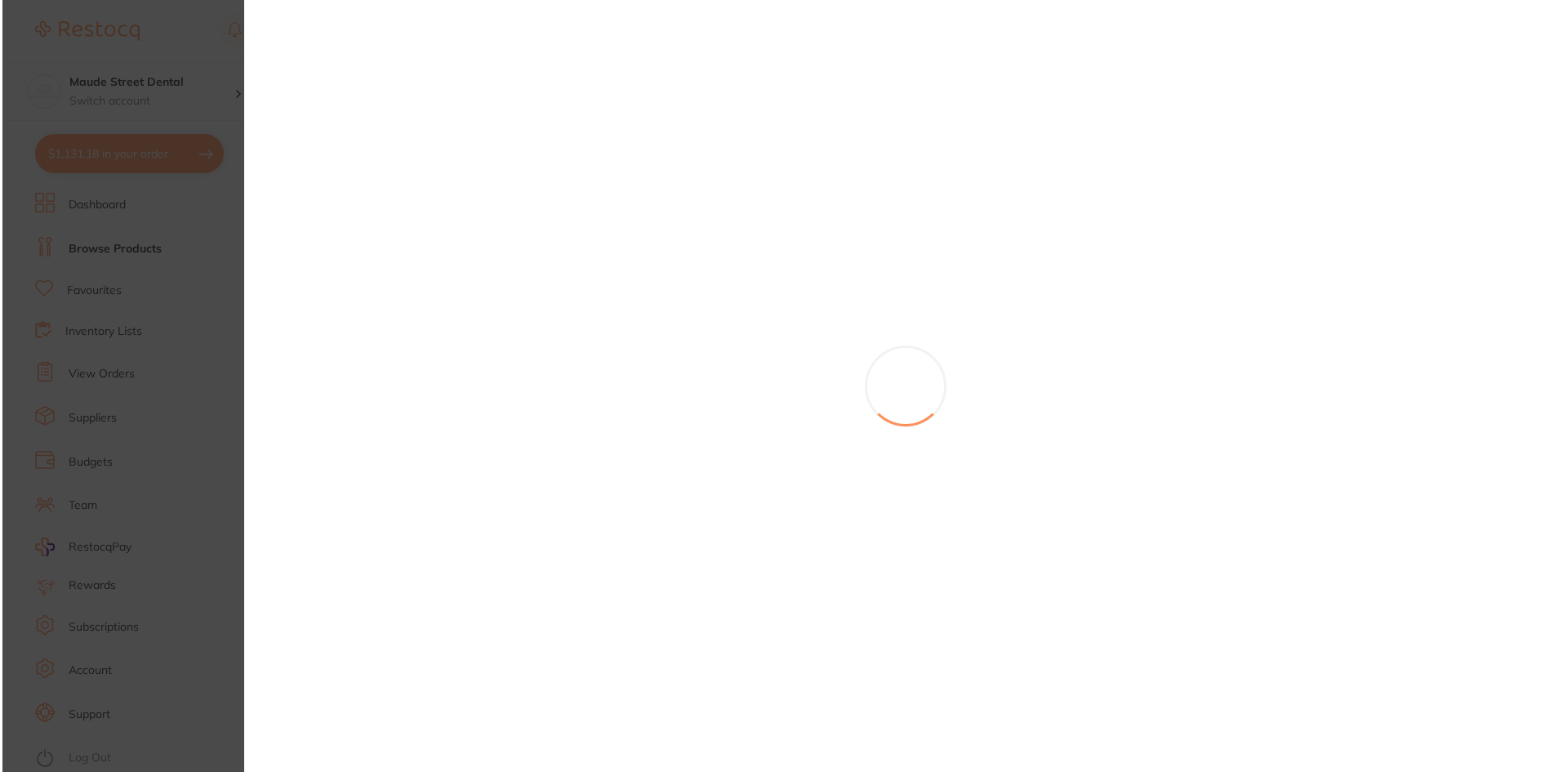 scroll, scrollTop: 0, scrollLeft: 0, axis: both 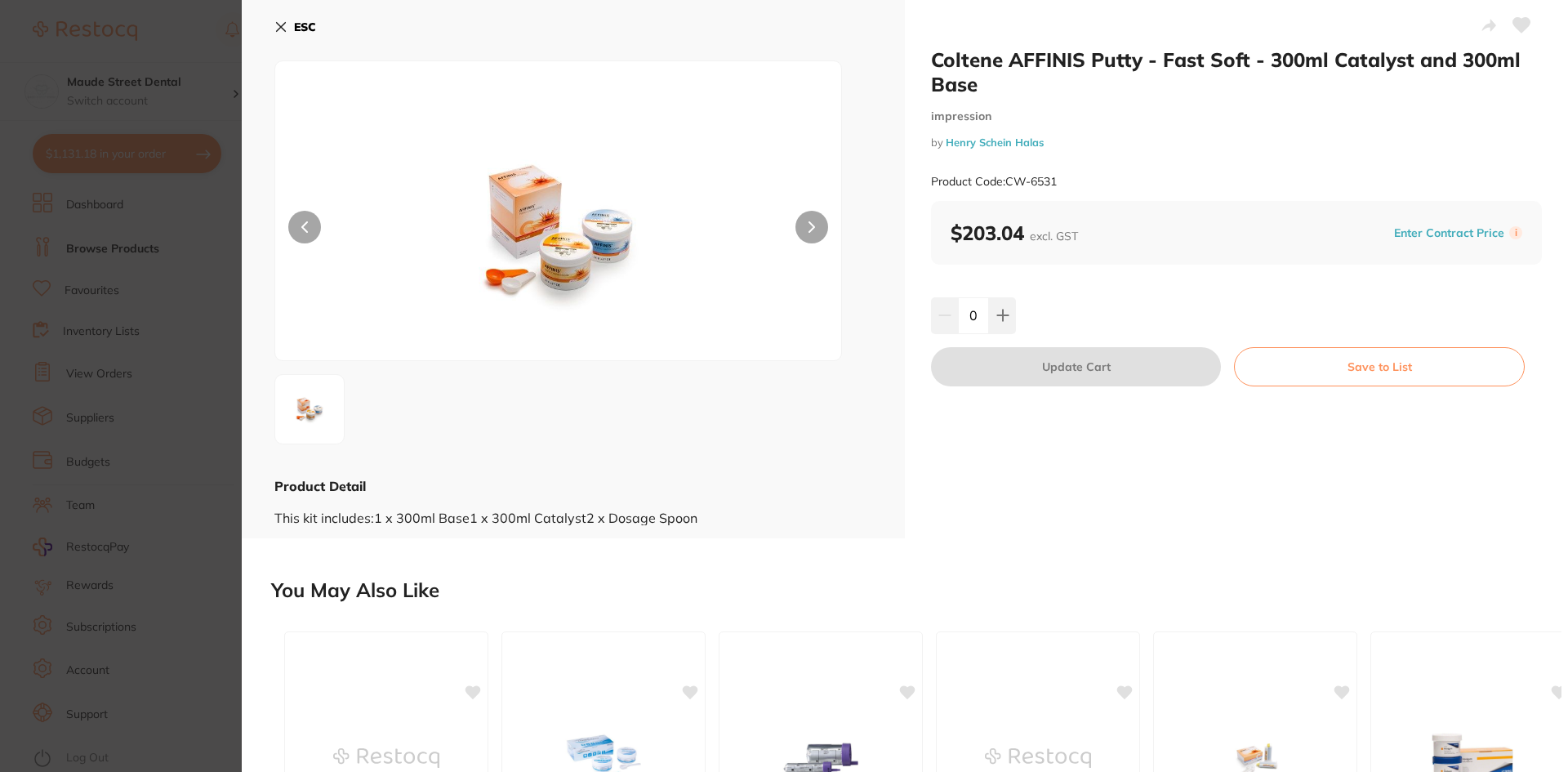 click on "ESC" at bounding box center [295, 27] 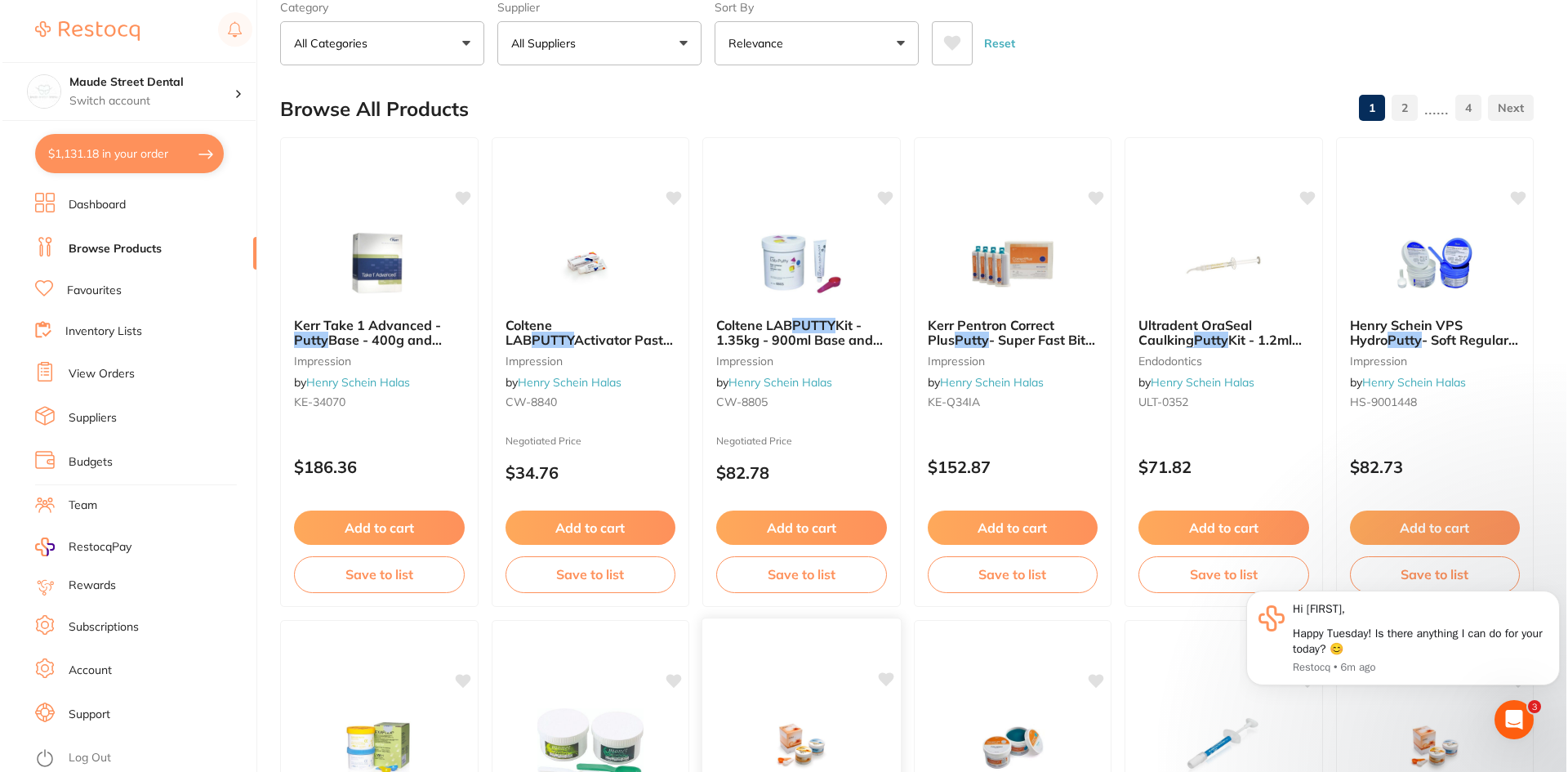 scroll, scrollTop: 0, scrollLeft: 0, axis: both 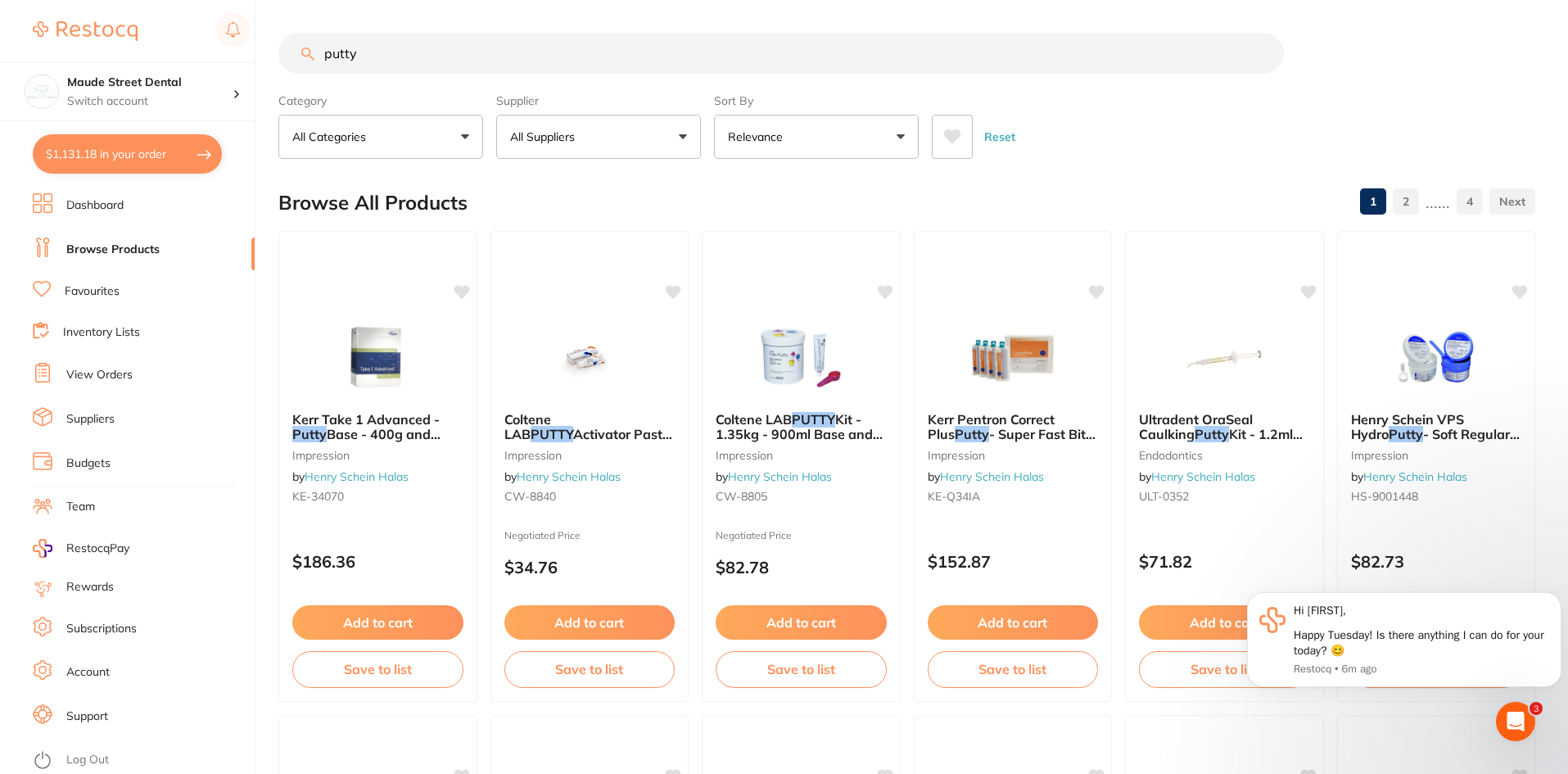 click on "Dashboard" at bounding box center [143, 206] 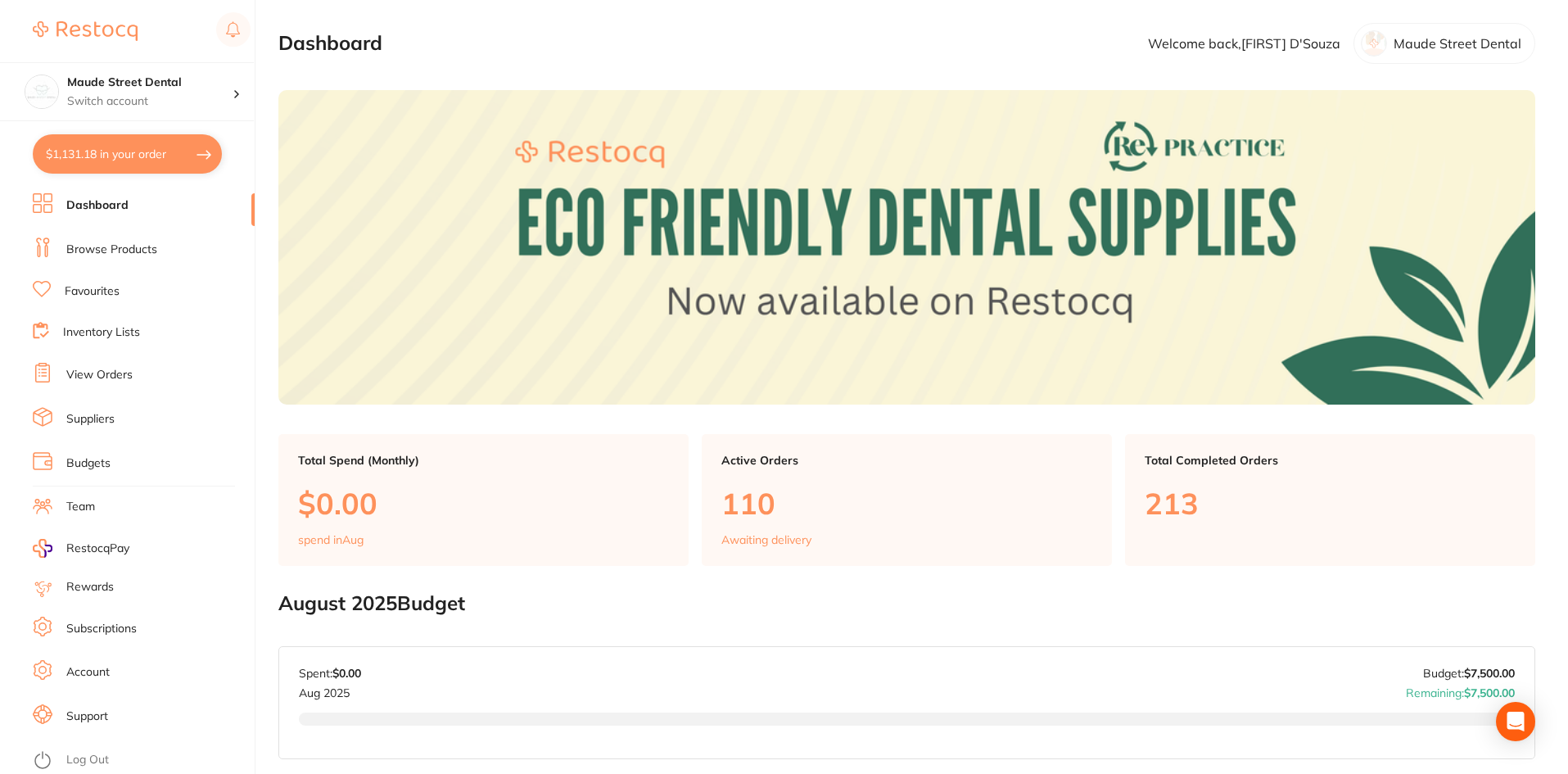 click on "$1,131.18   in your order" at bounding box center (127, 154) 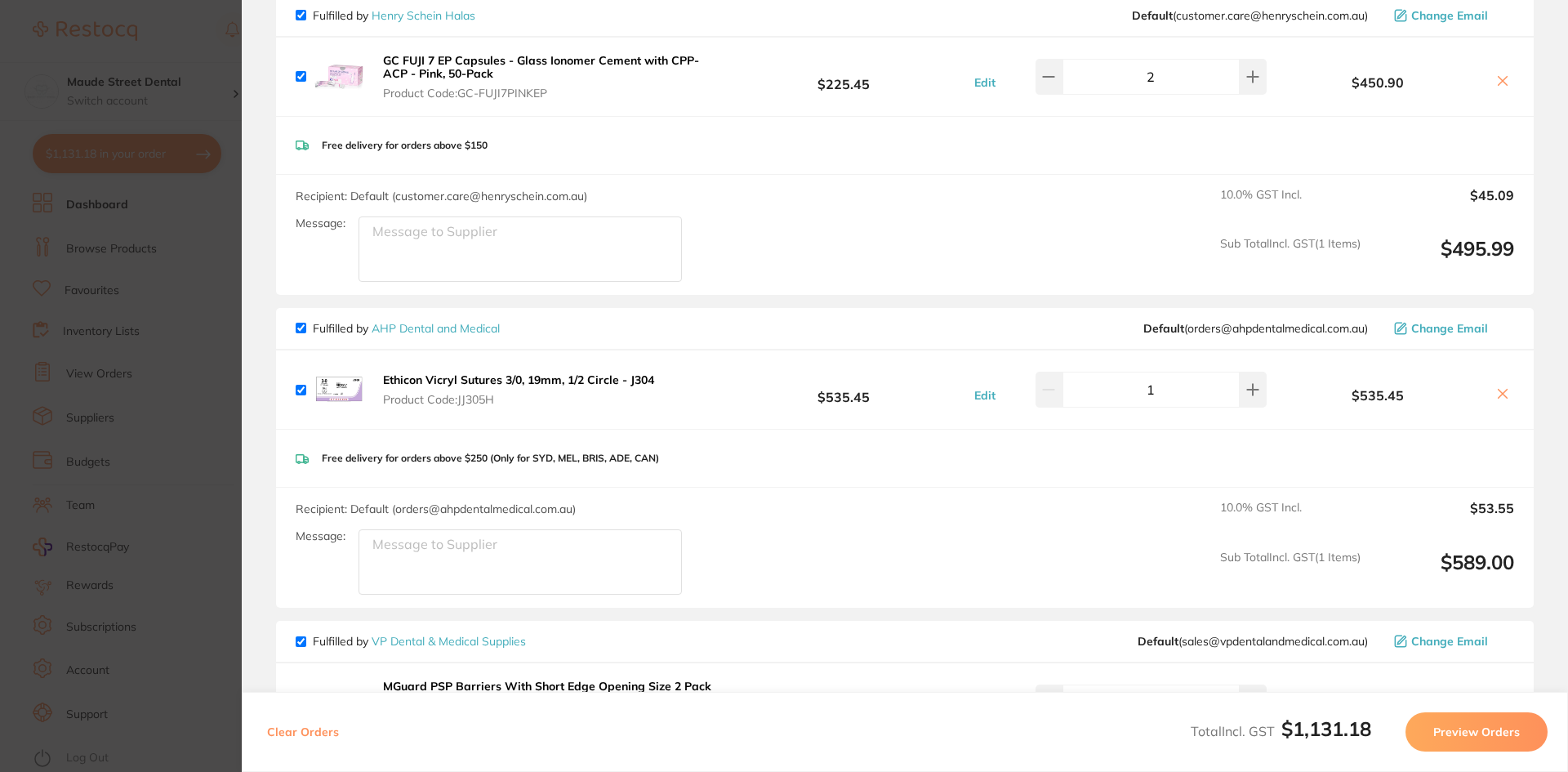 scroll, scrollTop: 0, scrollLeft: 0, axis: both 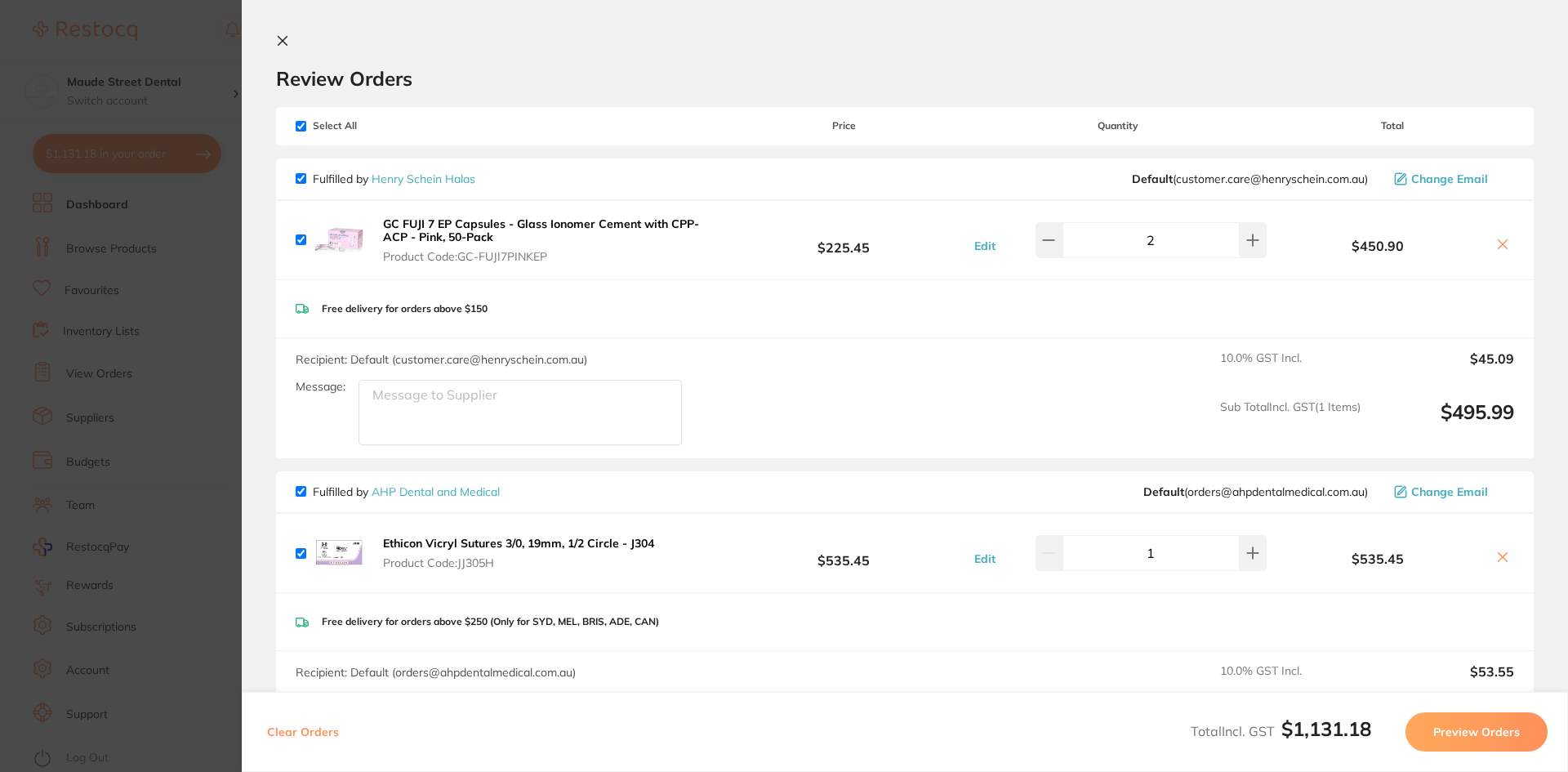 click 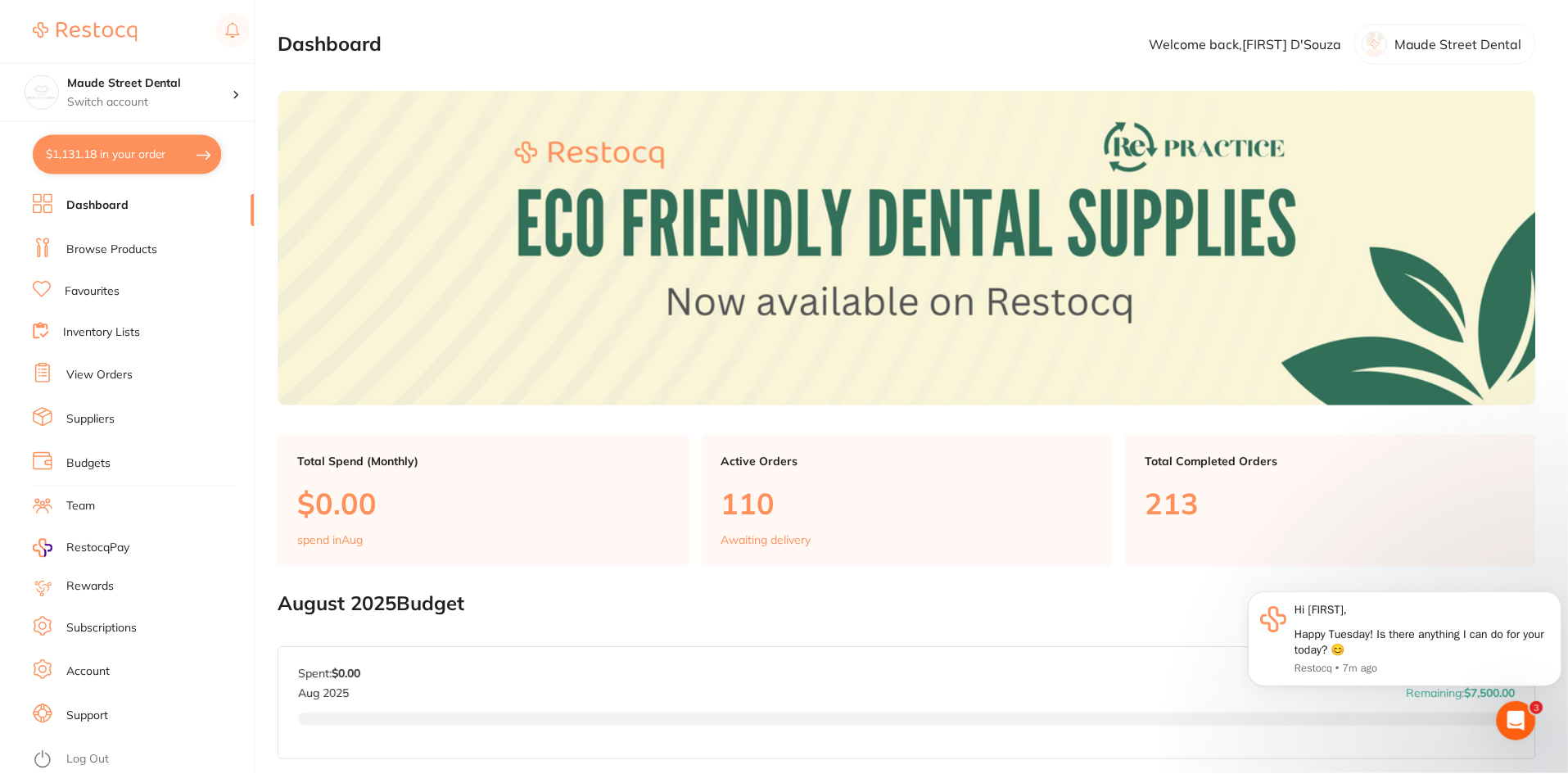 scroll, scrollTop: 1, scrollLeft: 0, axis: vertical 